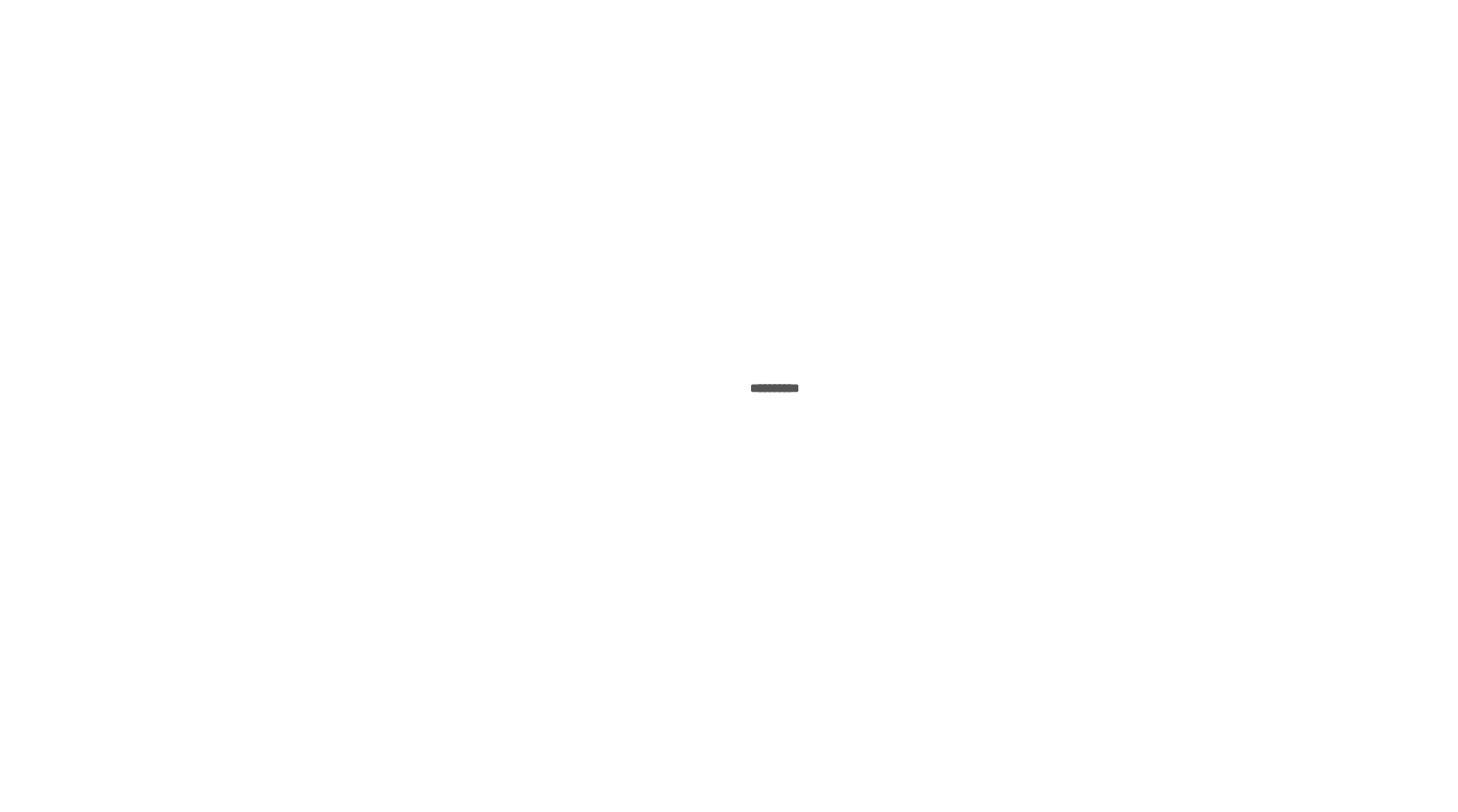 scroll, scrollTop: 0, scrollLeft: 0, axis: both 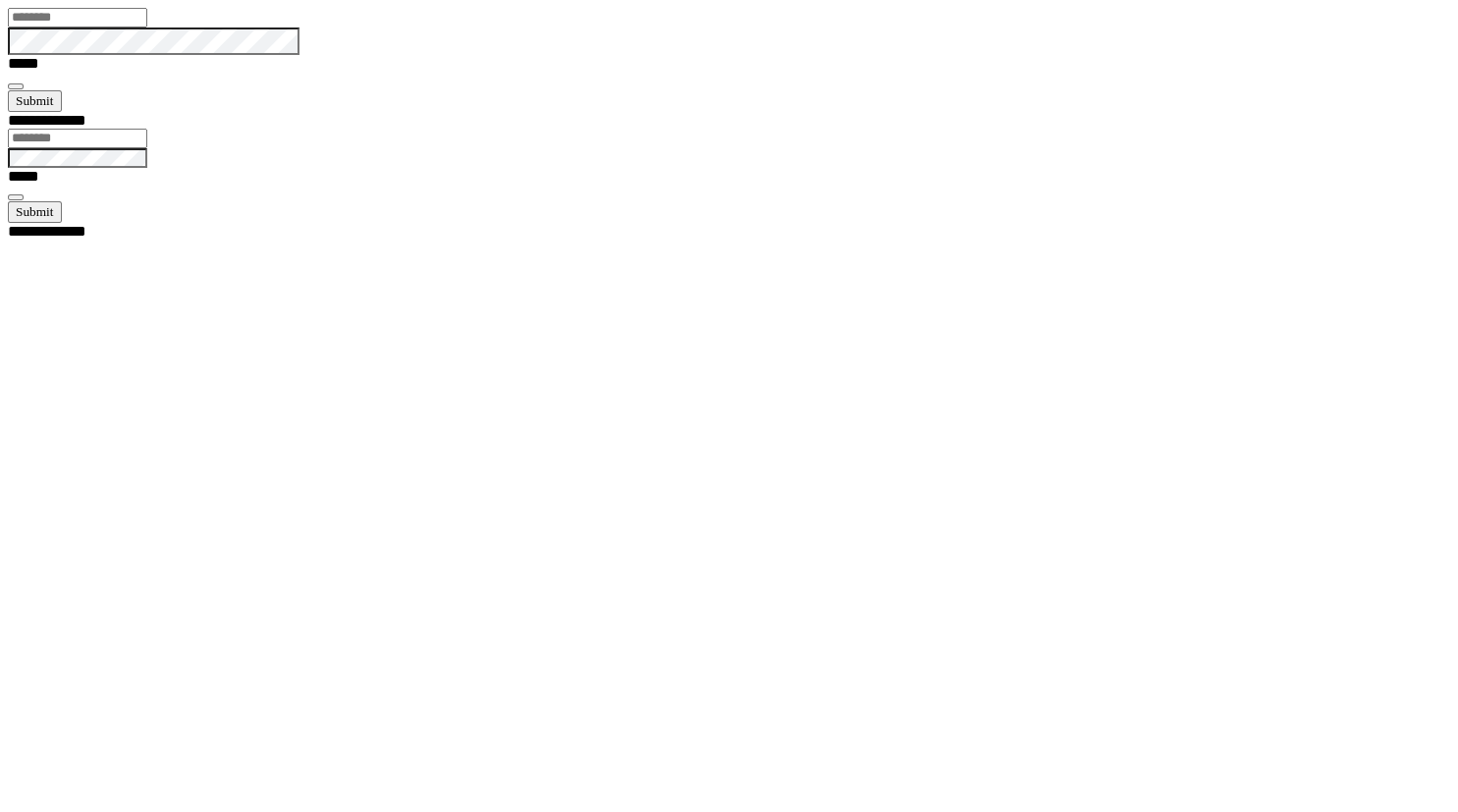 click at bounding box center (78, 18) 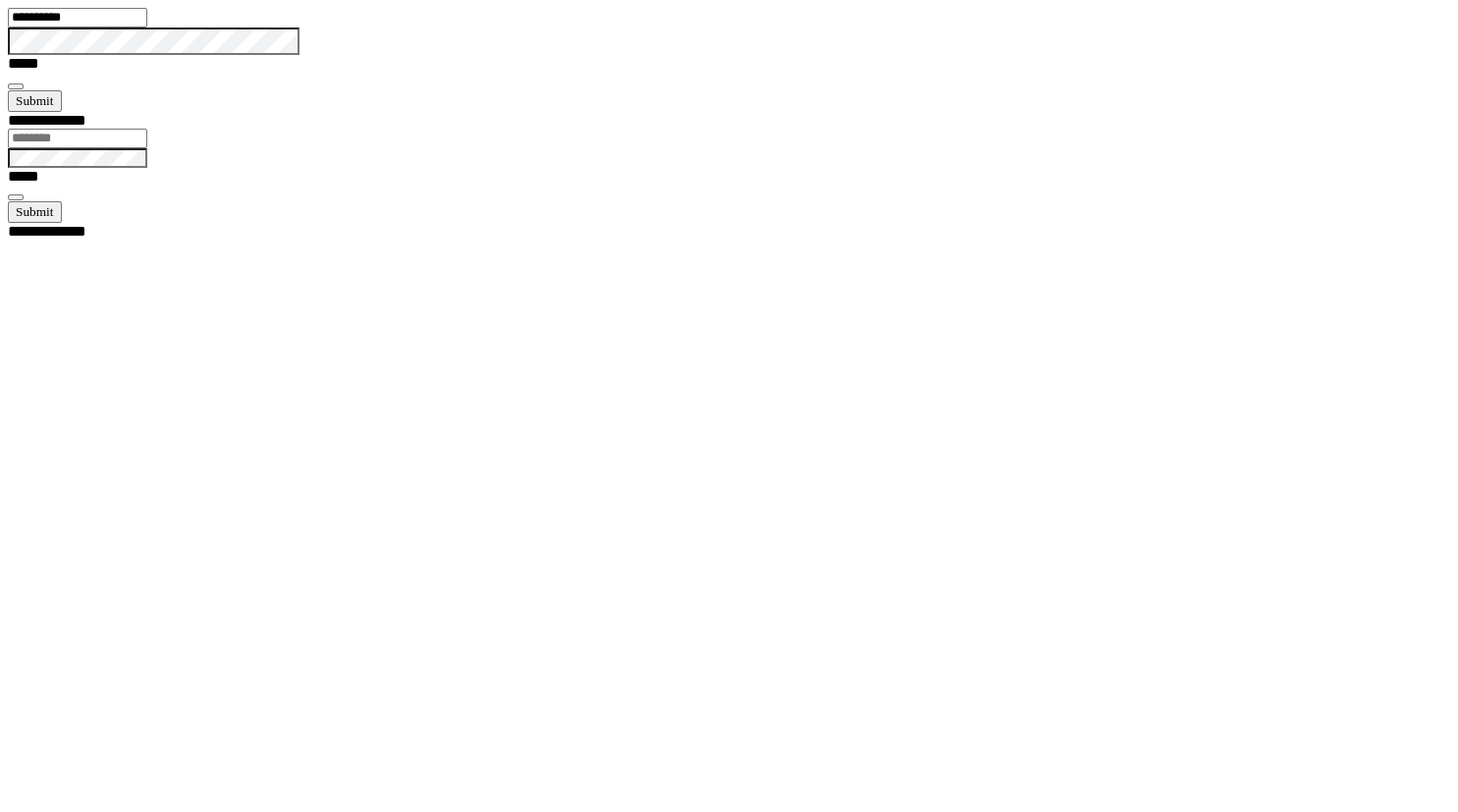type on "**********" 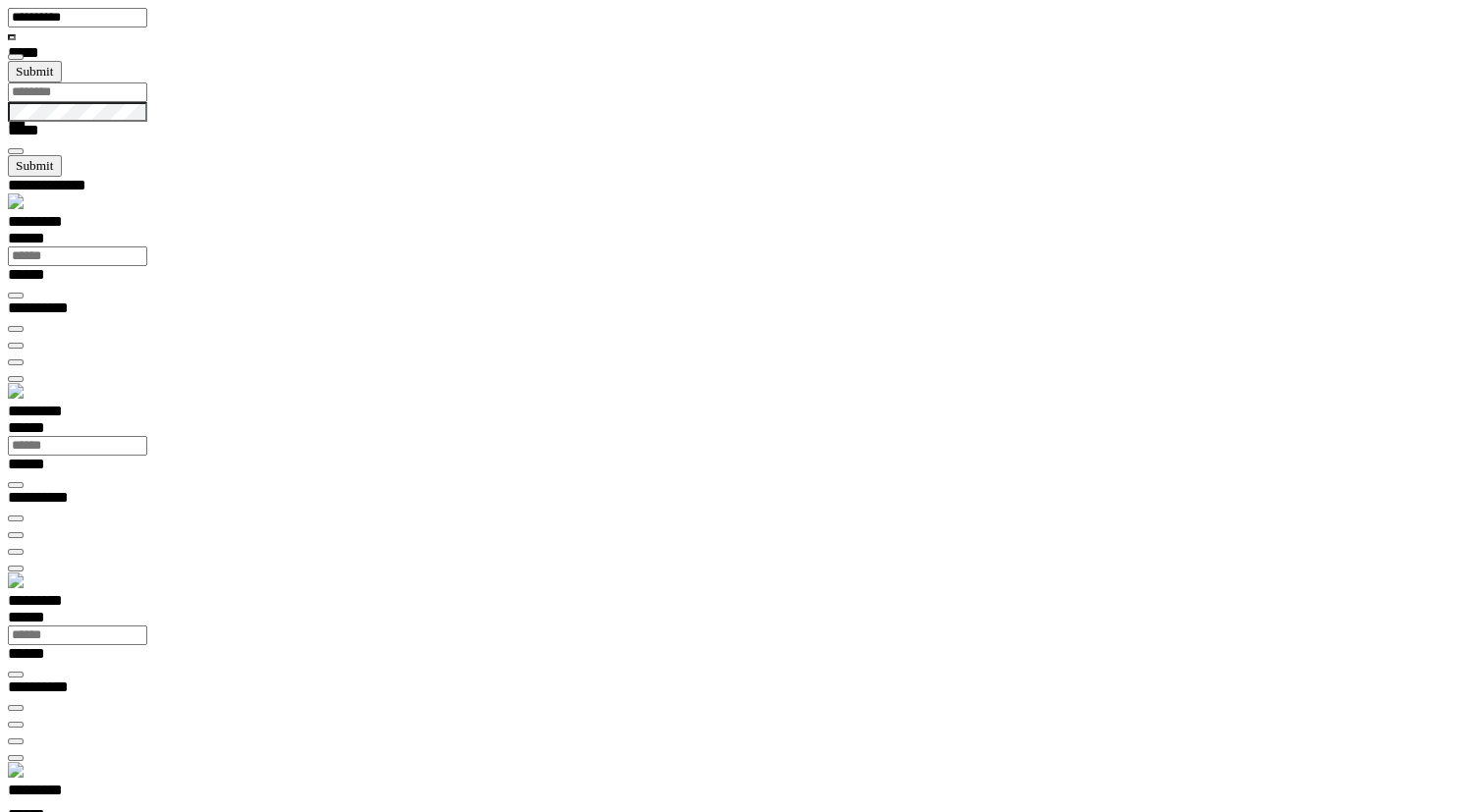 click on "*********" at bounding box center (56, 793) 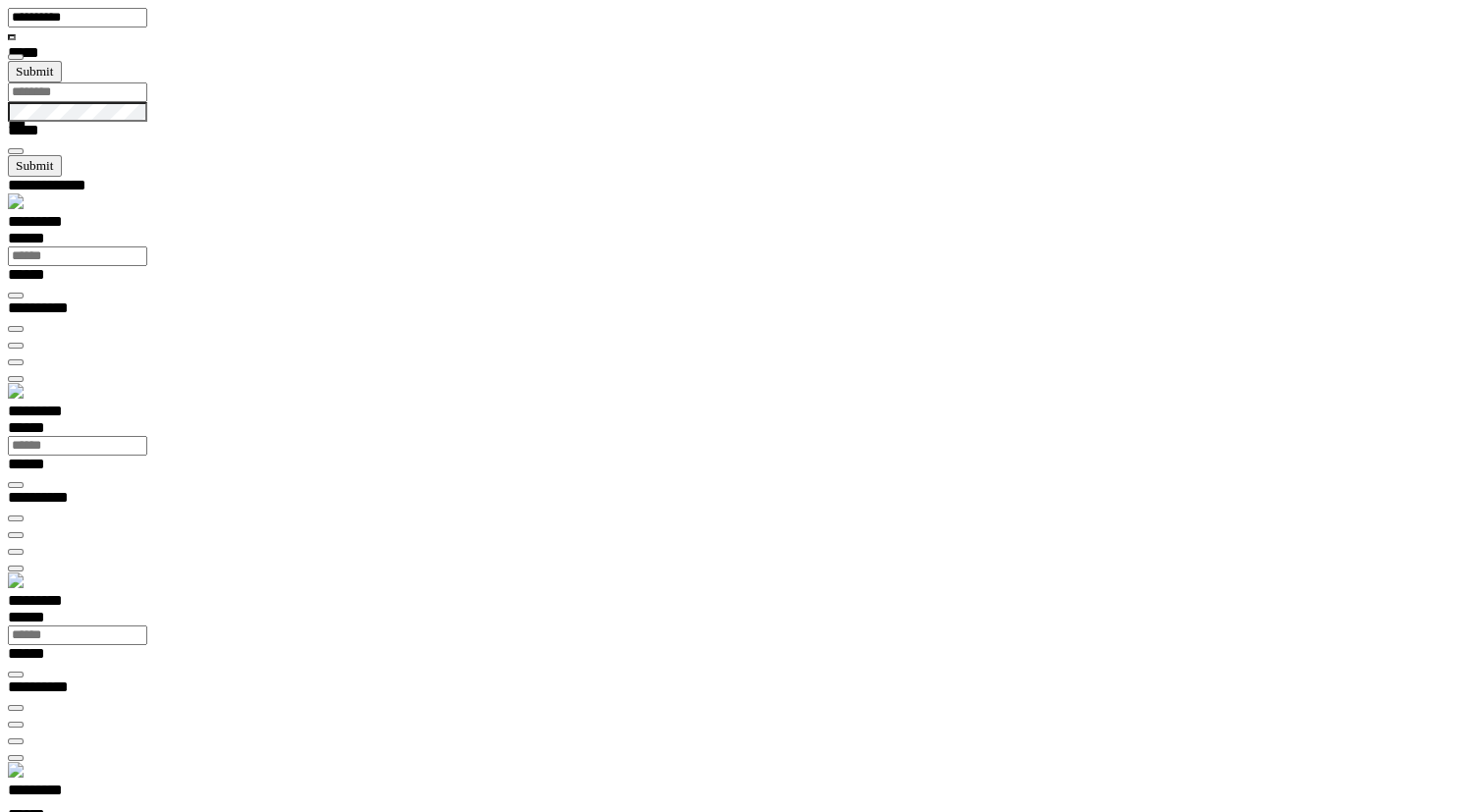 scroll, scrollTop: 0, scrollLeft: 0, axis: both 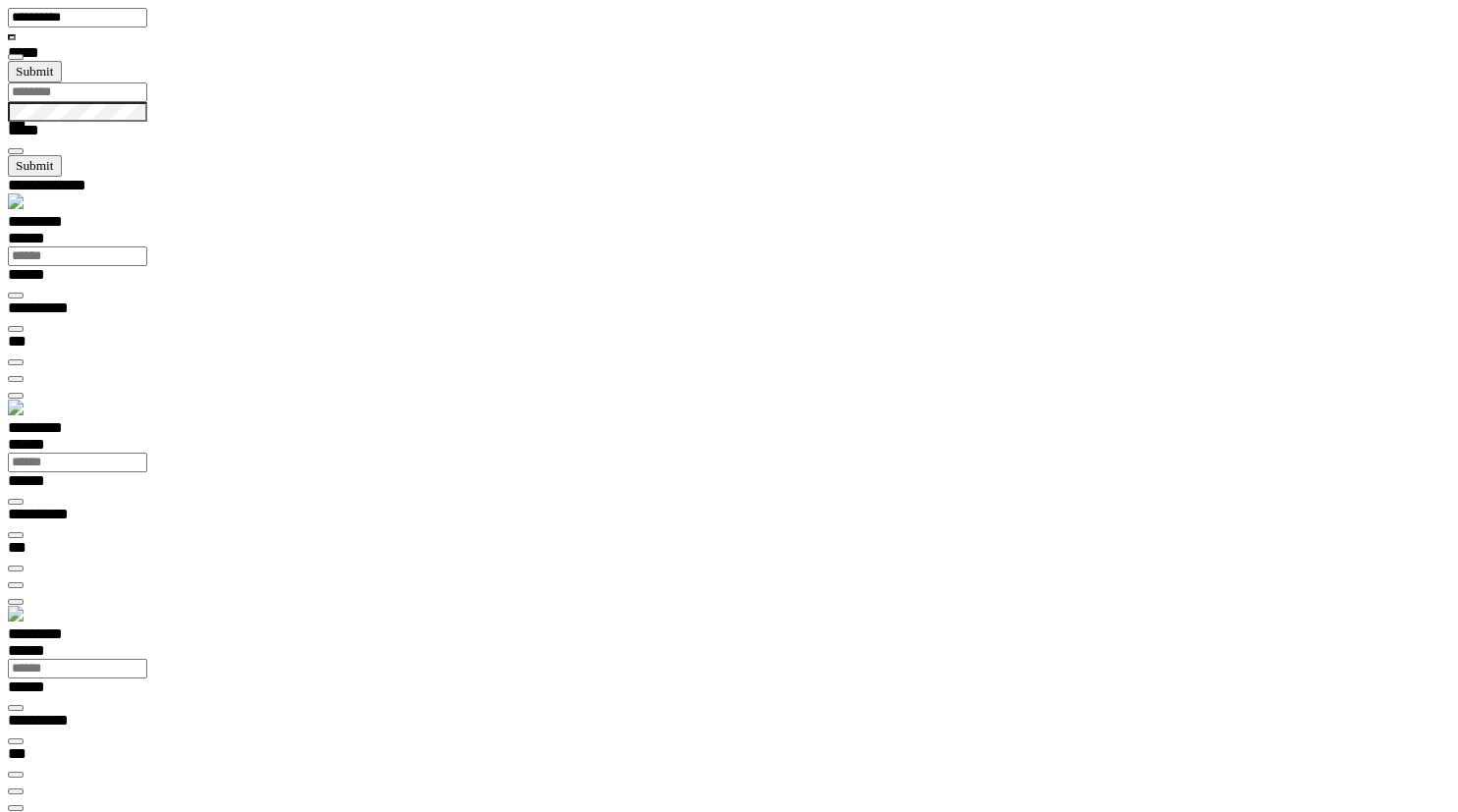 click at bounding box center [16, 13803] 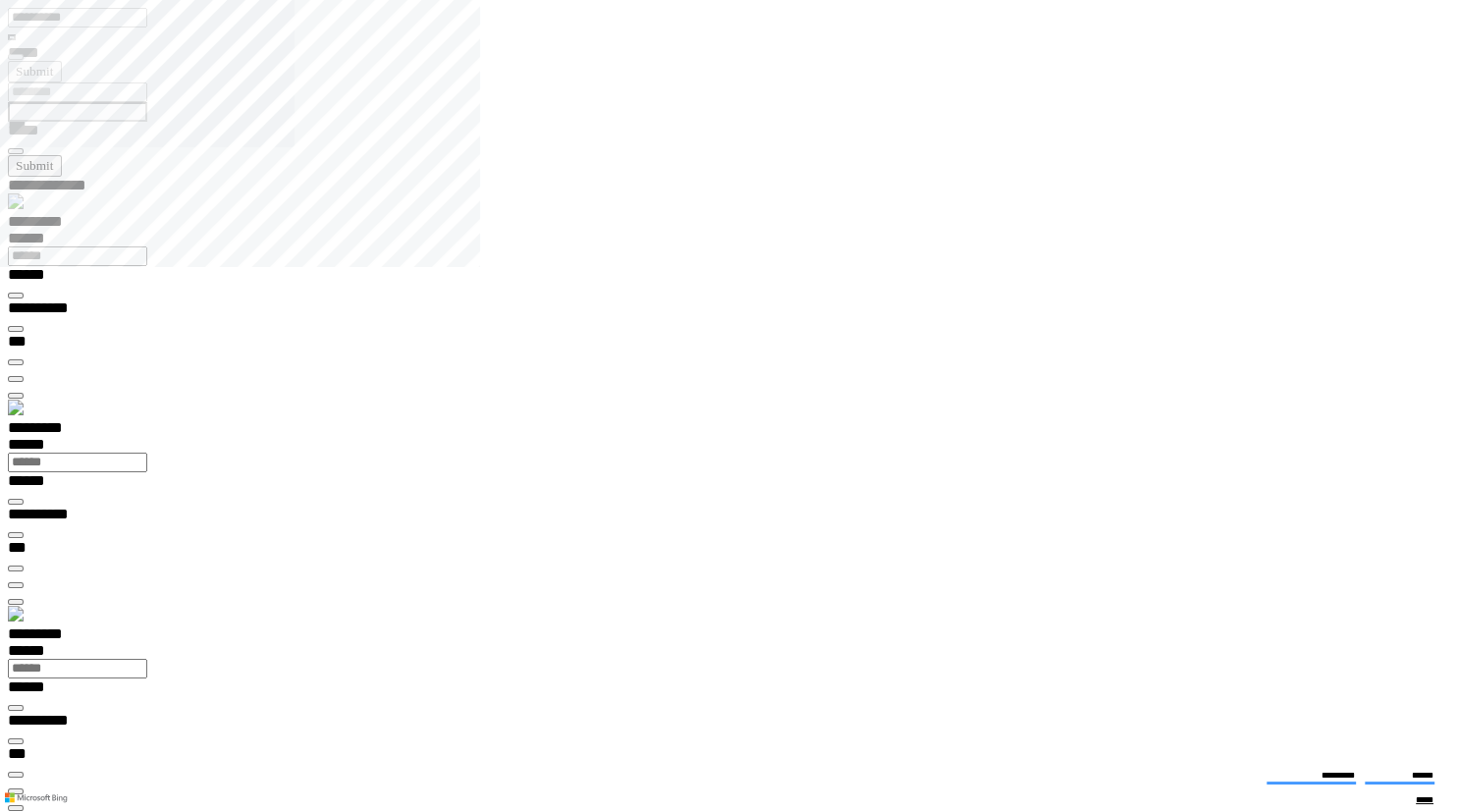 type on "**********" 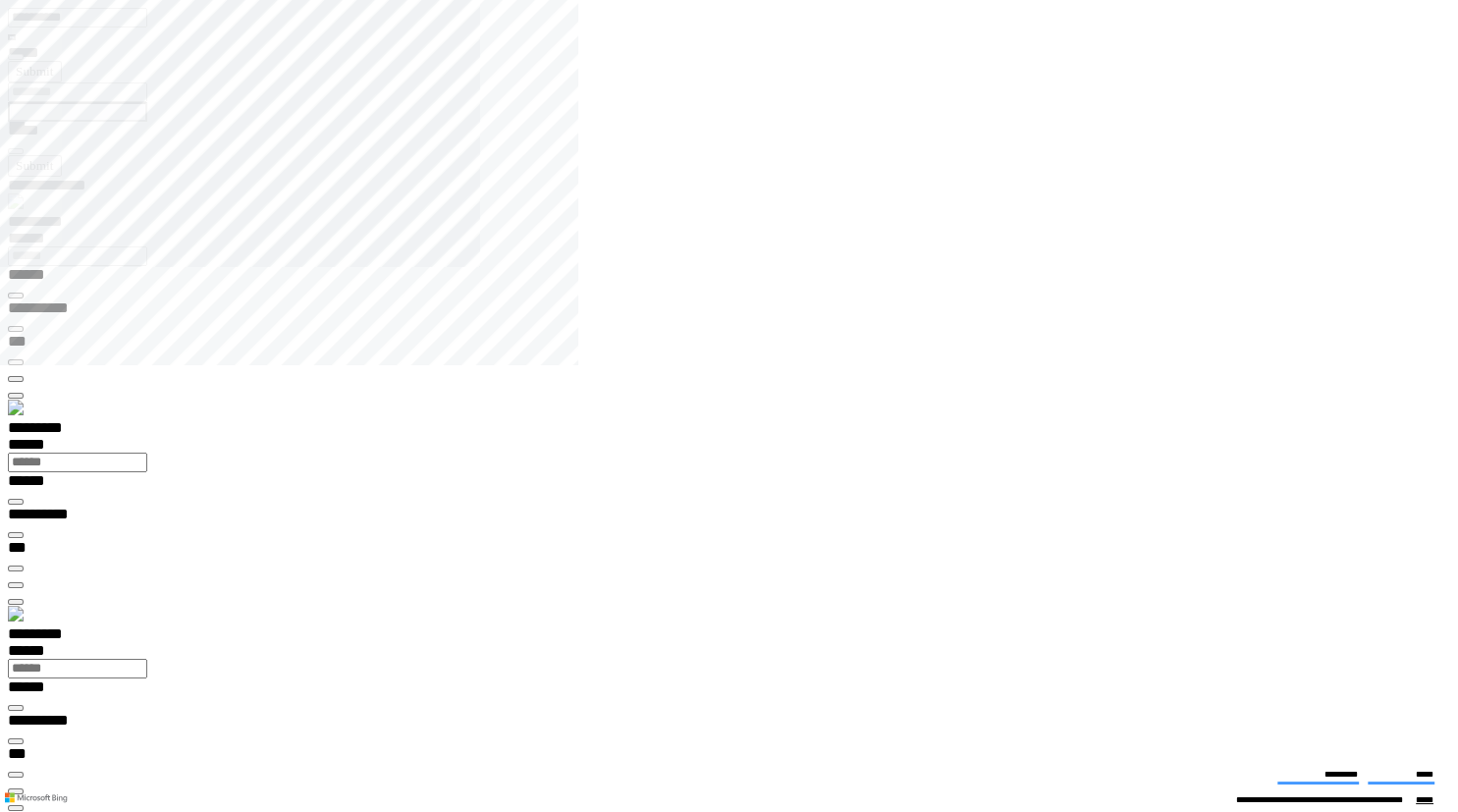 click on "**********" at bounding box center (442, 13834) 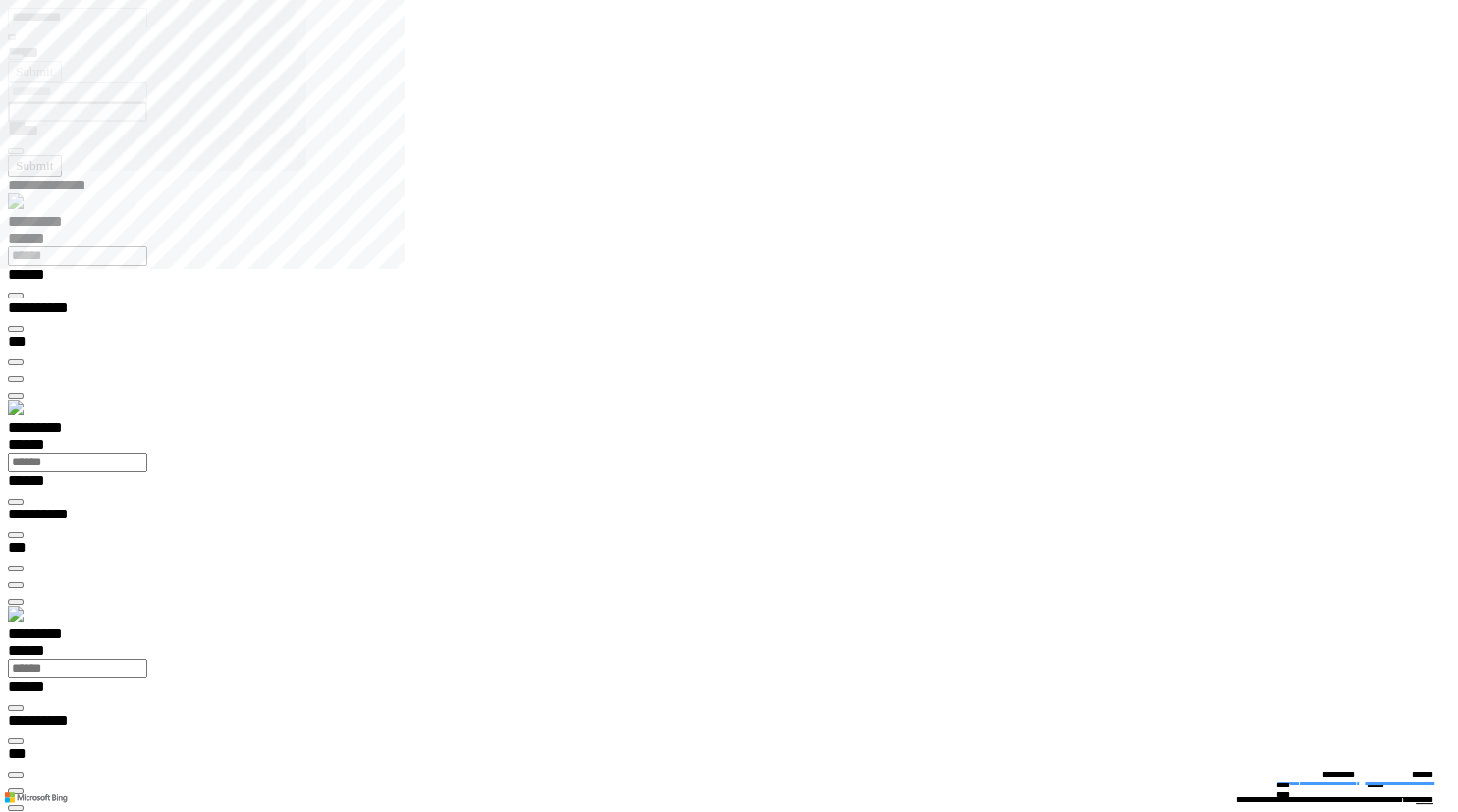 type on "**********" 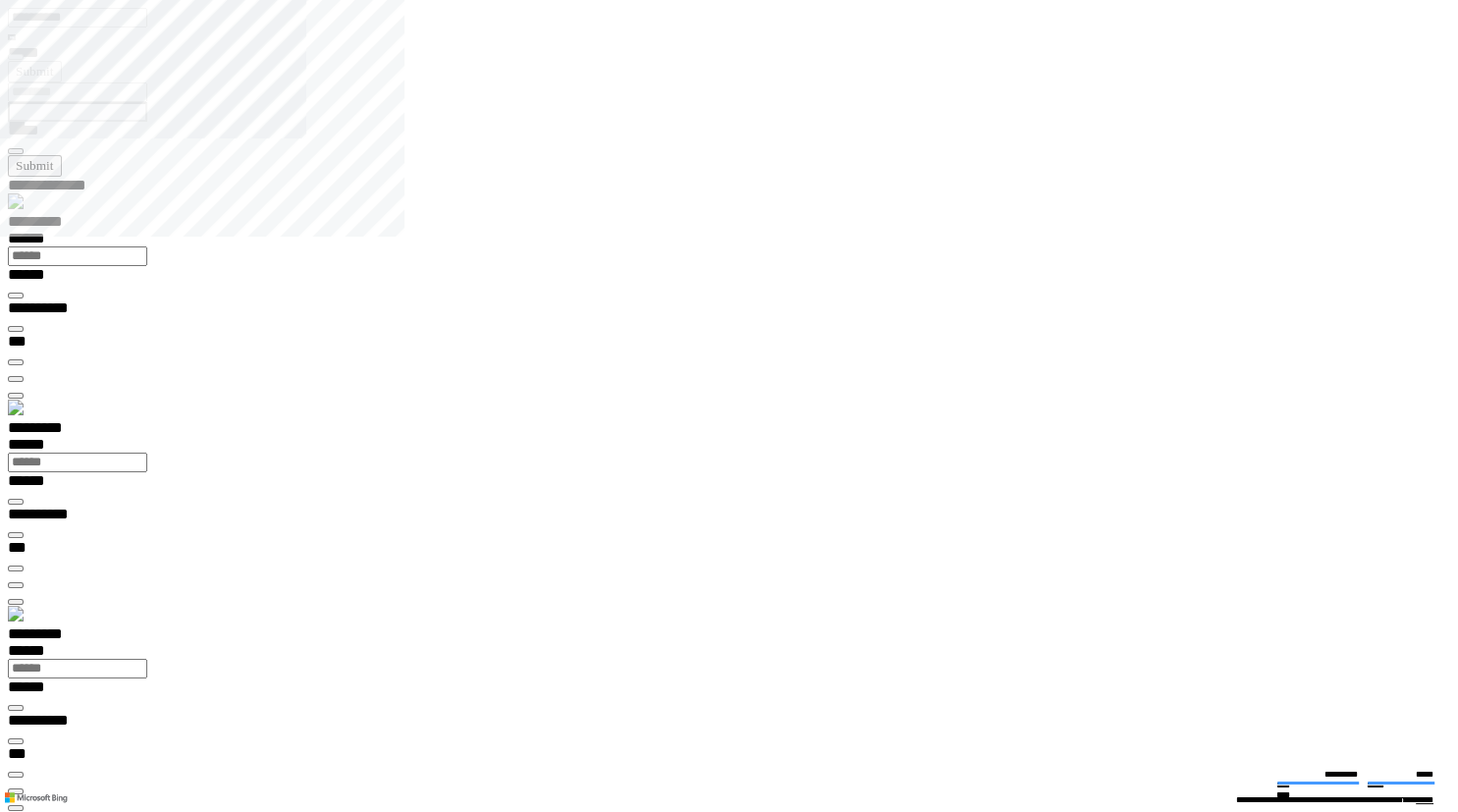 click on "**********" at bounding box center (736, 22538) 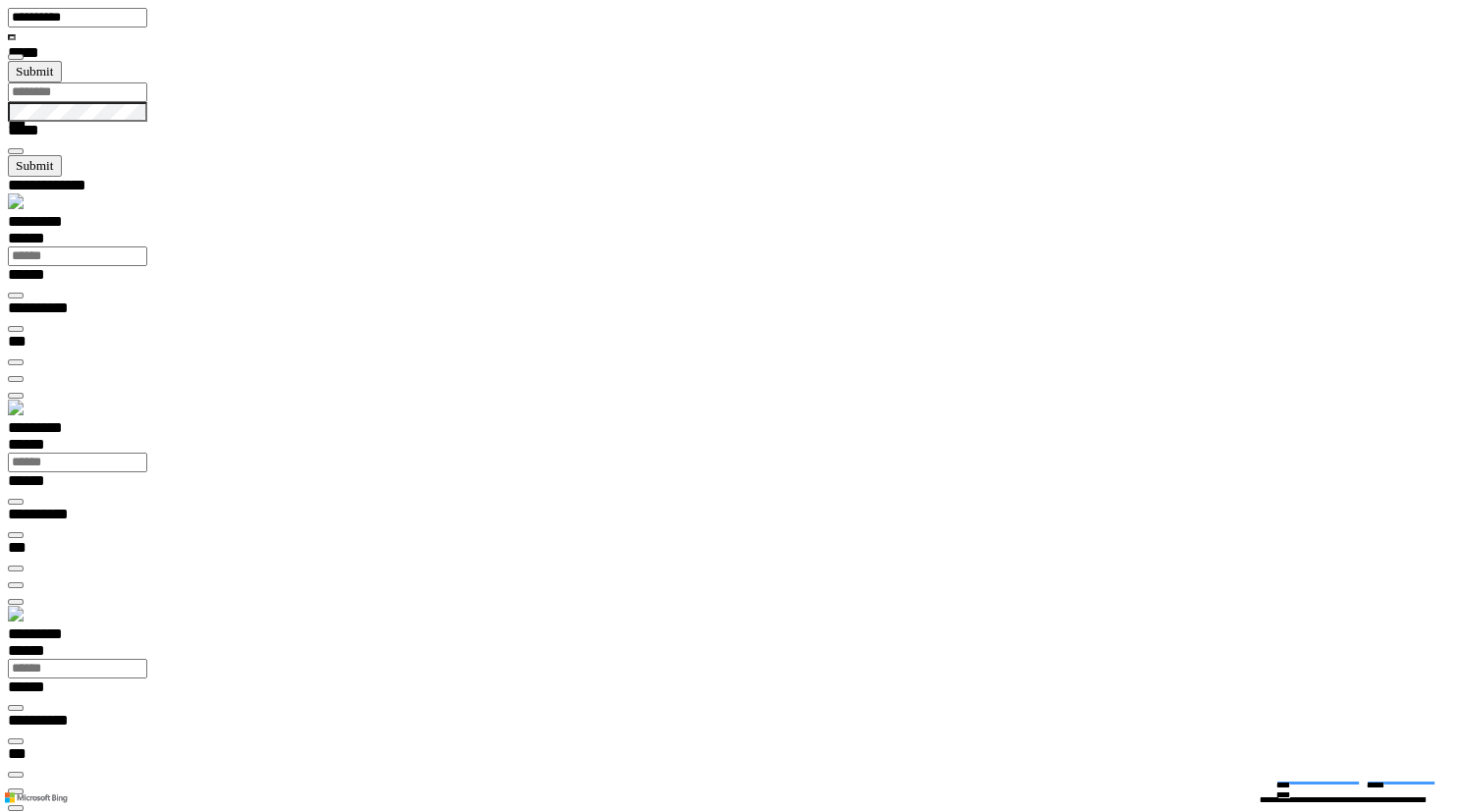 click at bounding box center (16, 15033) 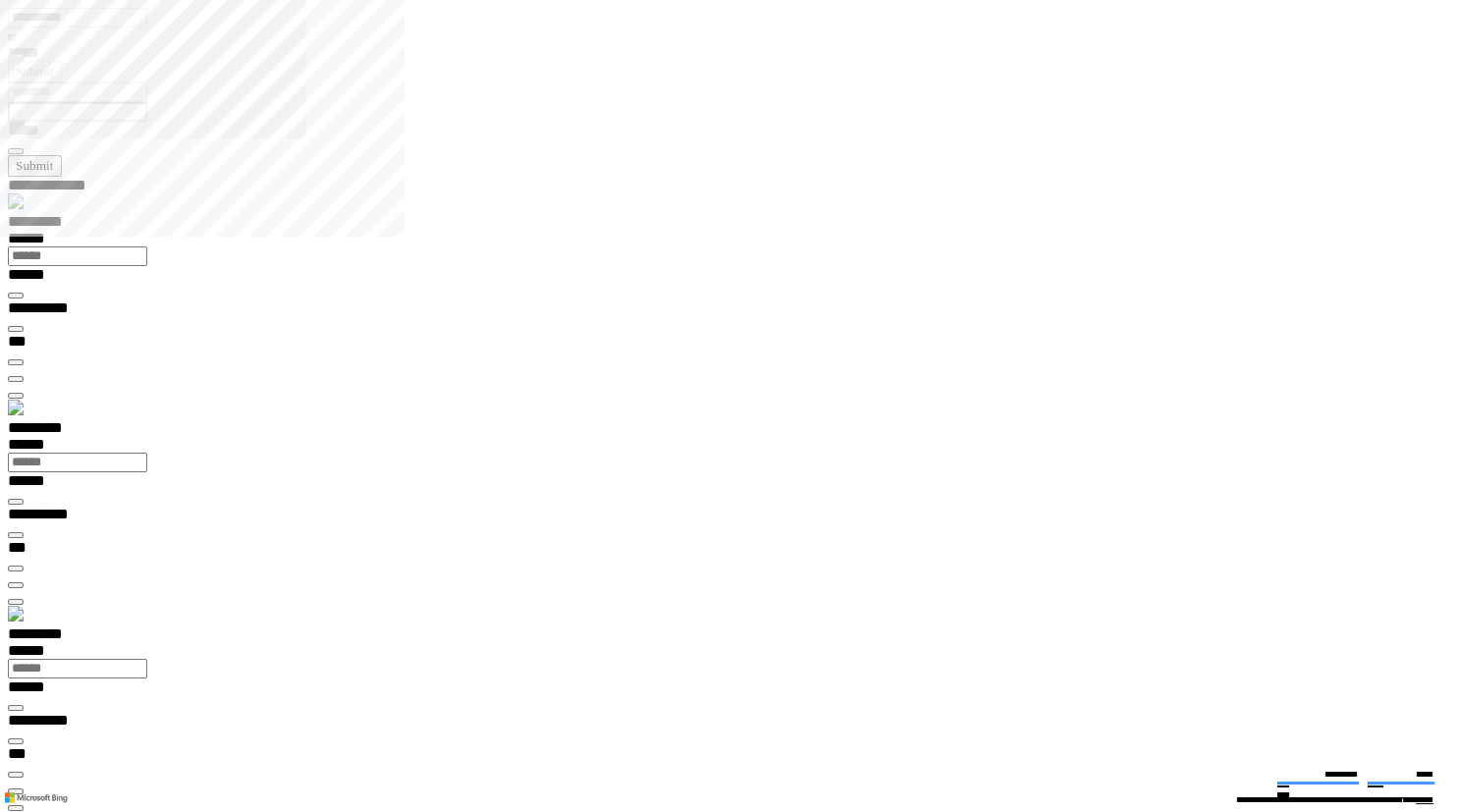 click on "**********" at bounding box center (38, 19743) 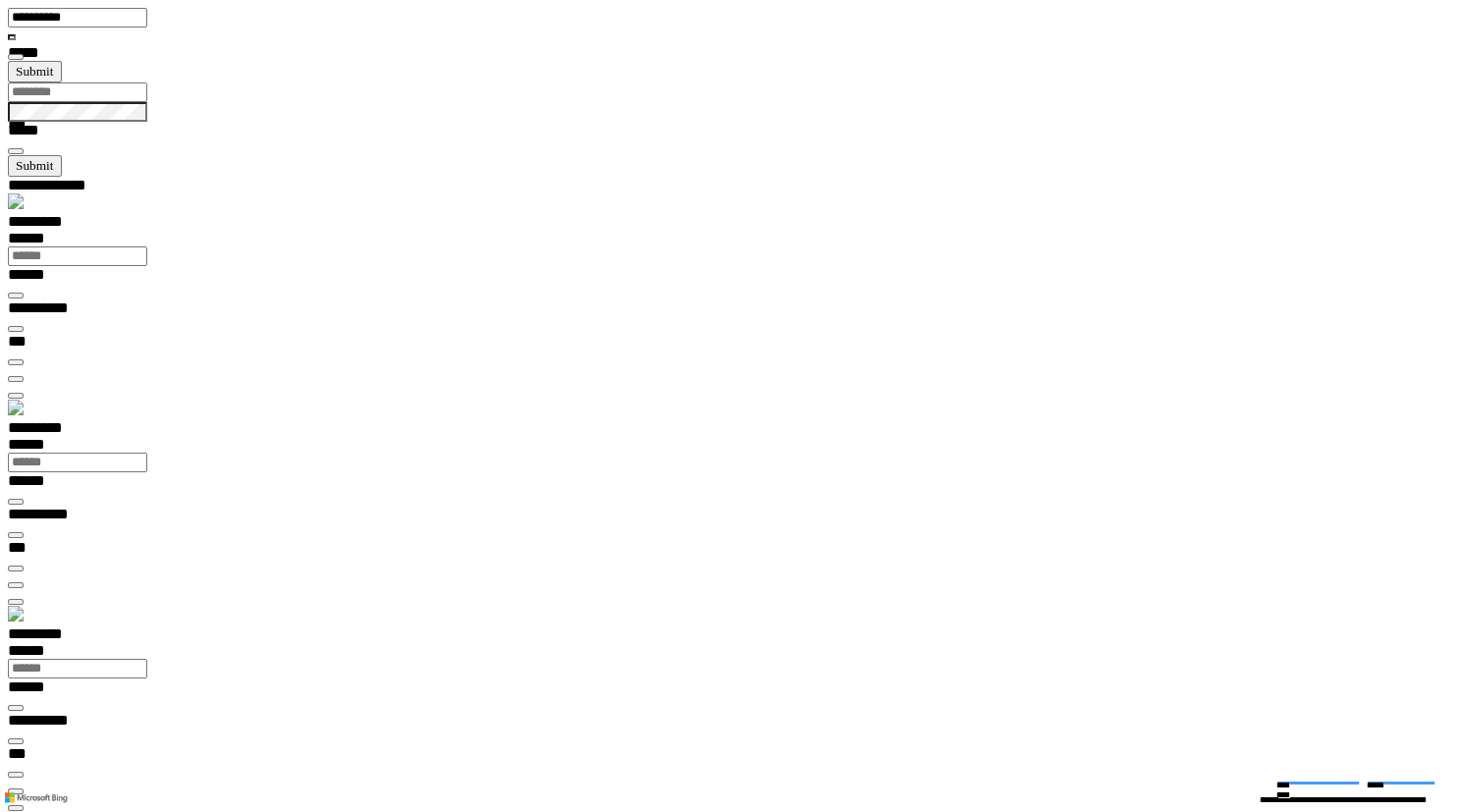 click at bounding box center [16, 15033] 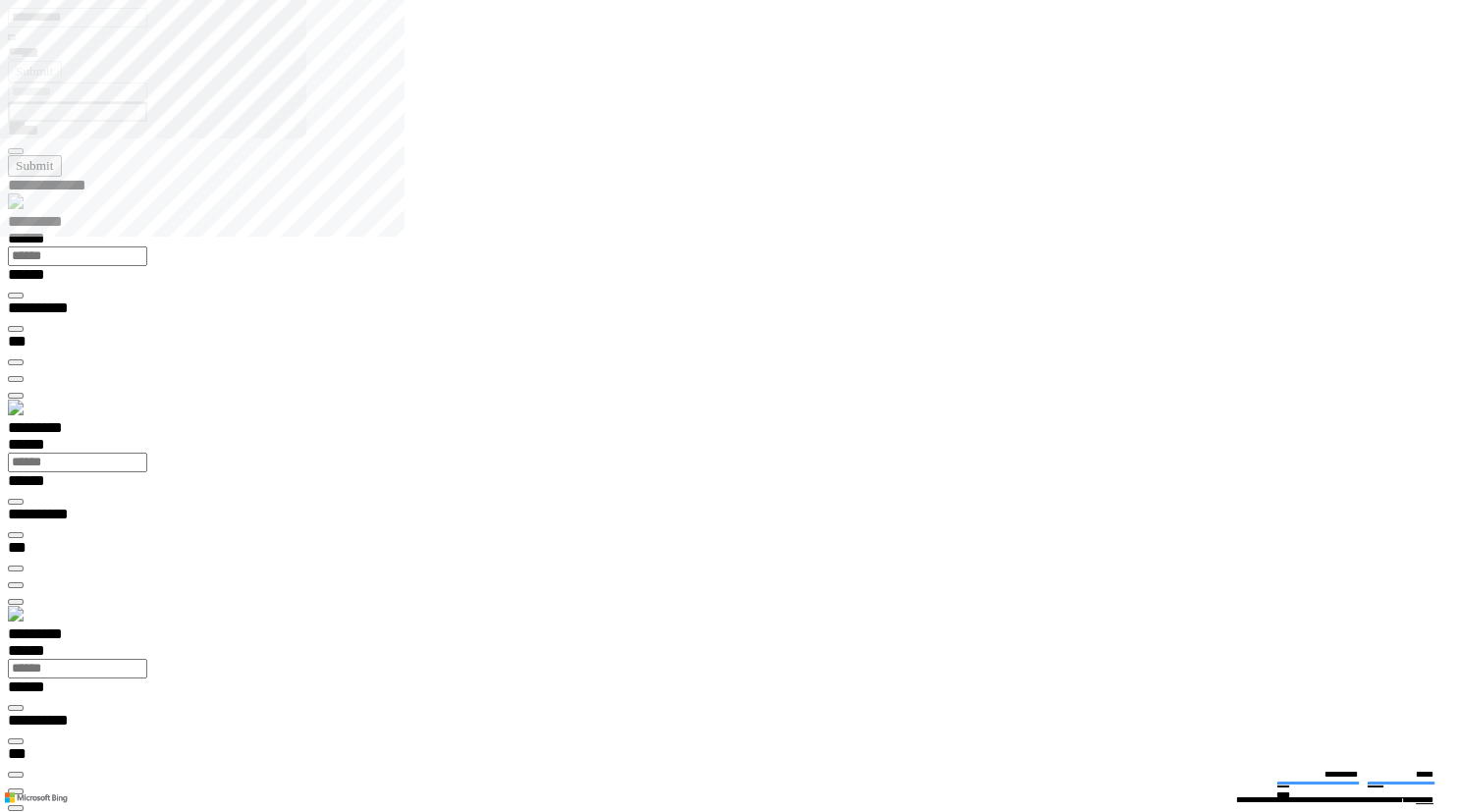 click on "**********" at bounding box center [69, 19743] 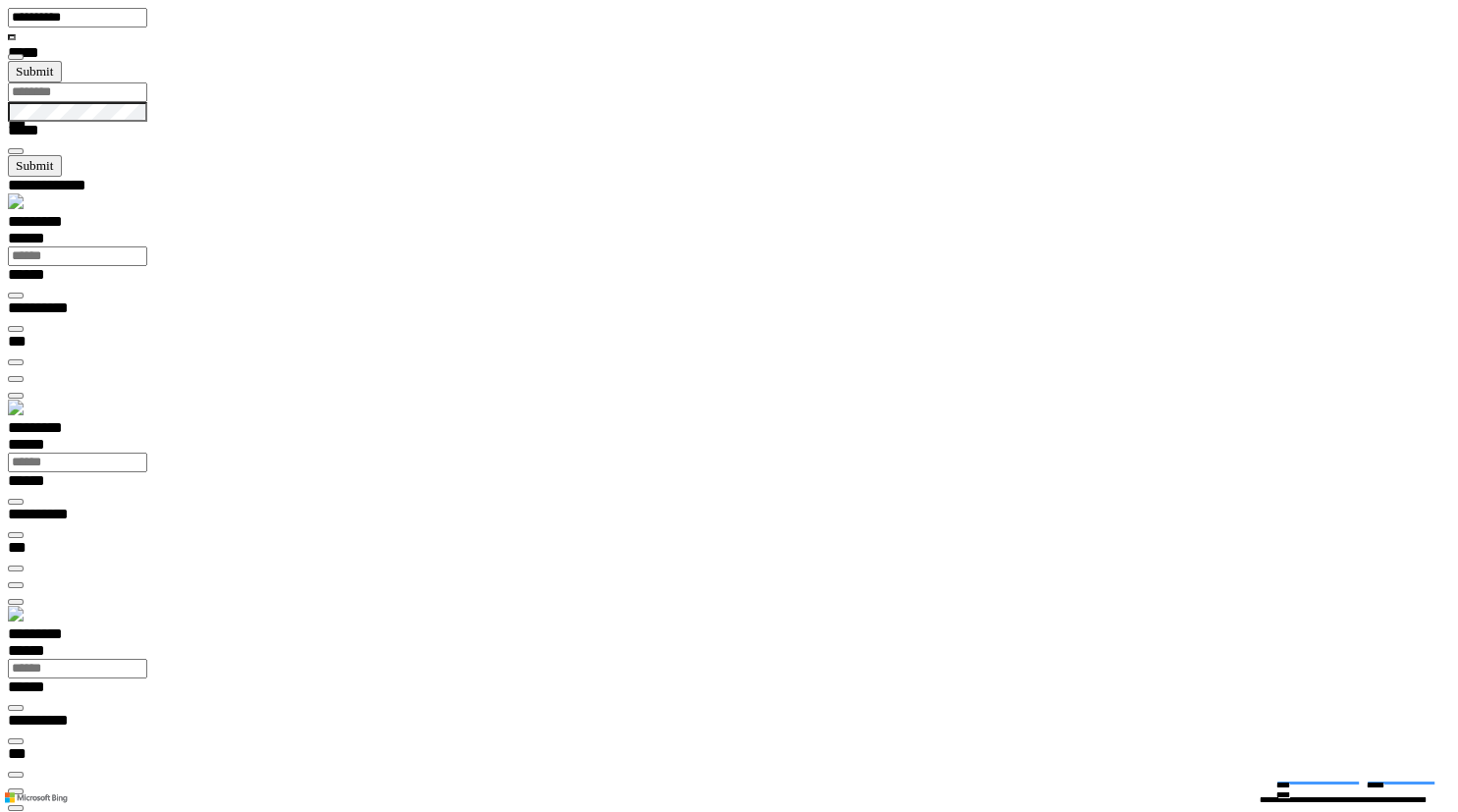 click at bounding box center [16, 15033] 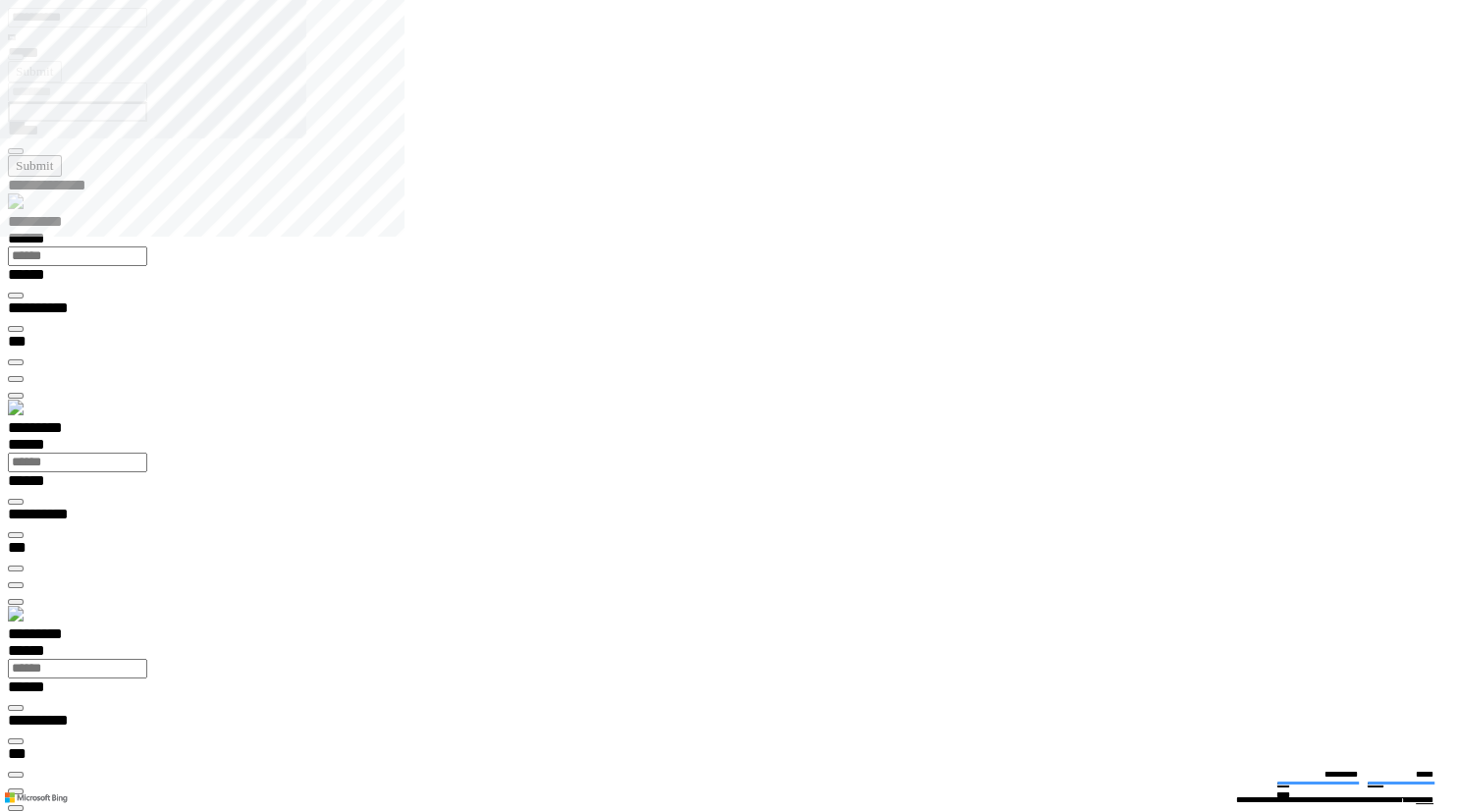 click on "**********" at bounding box center (69, 19743) 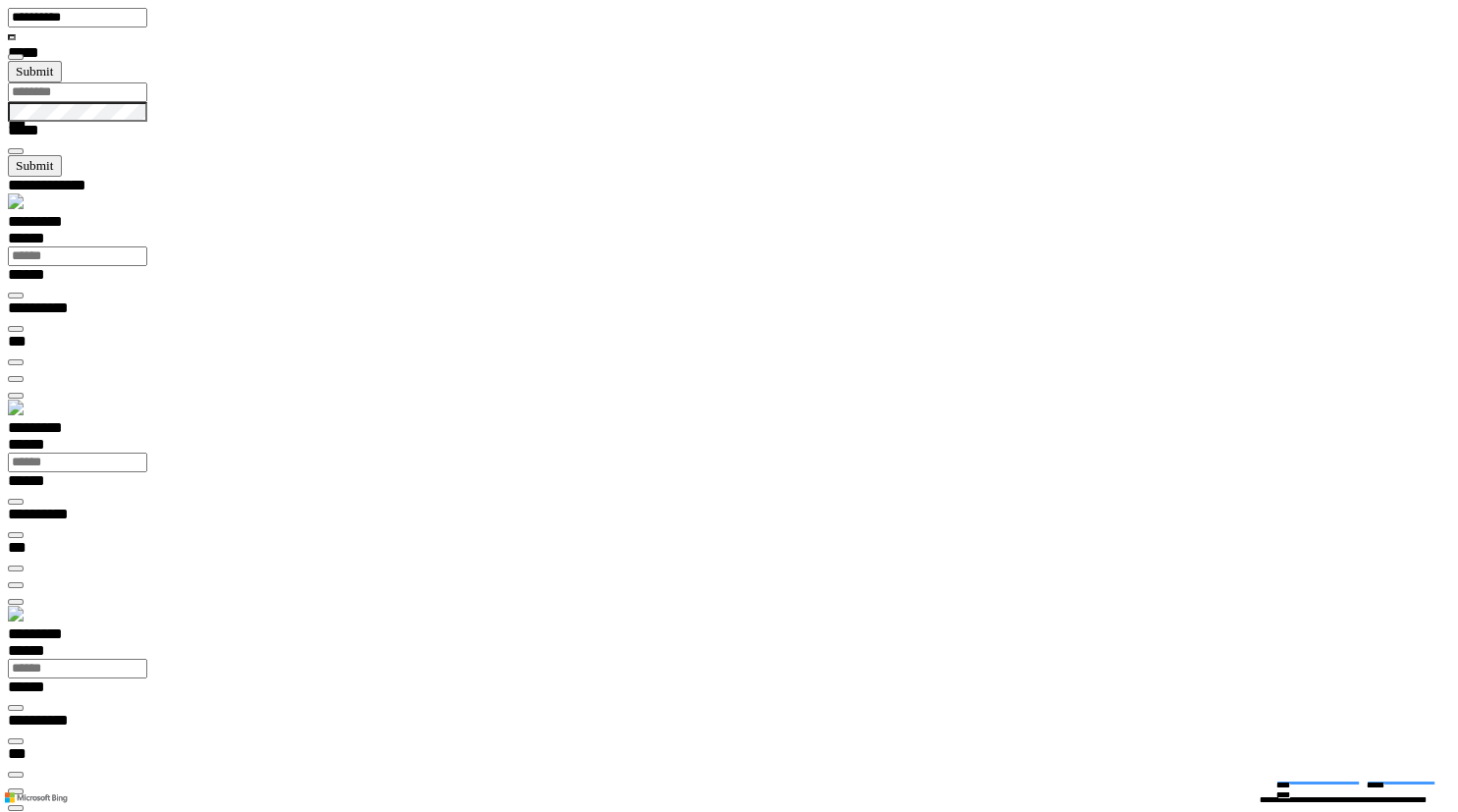 click at bounding box center (16, 15033) 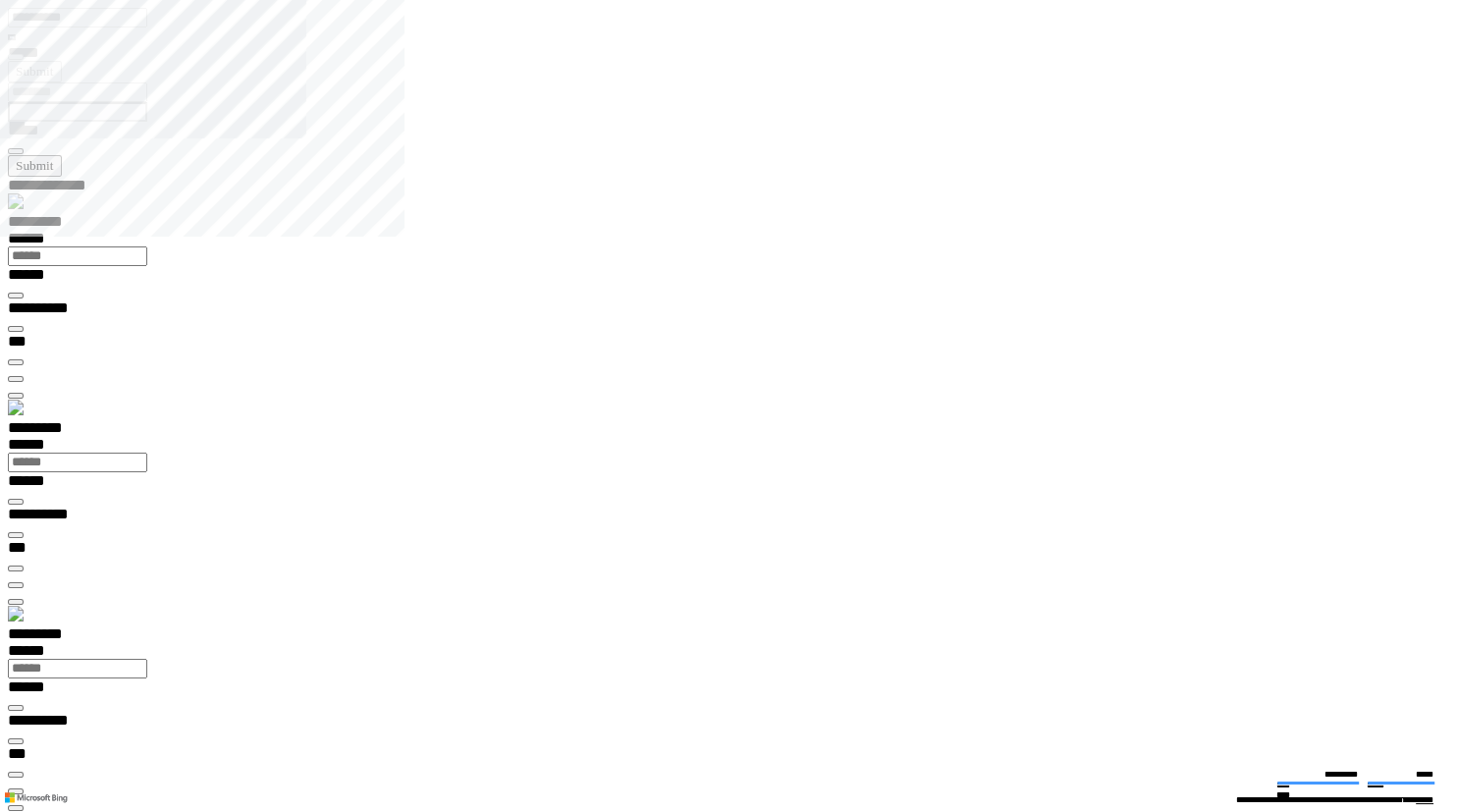 scroll, scrollTop: 442, scrollLeft: 0, axis: vertical 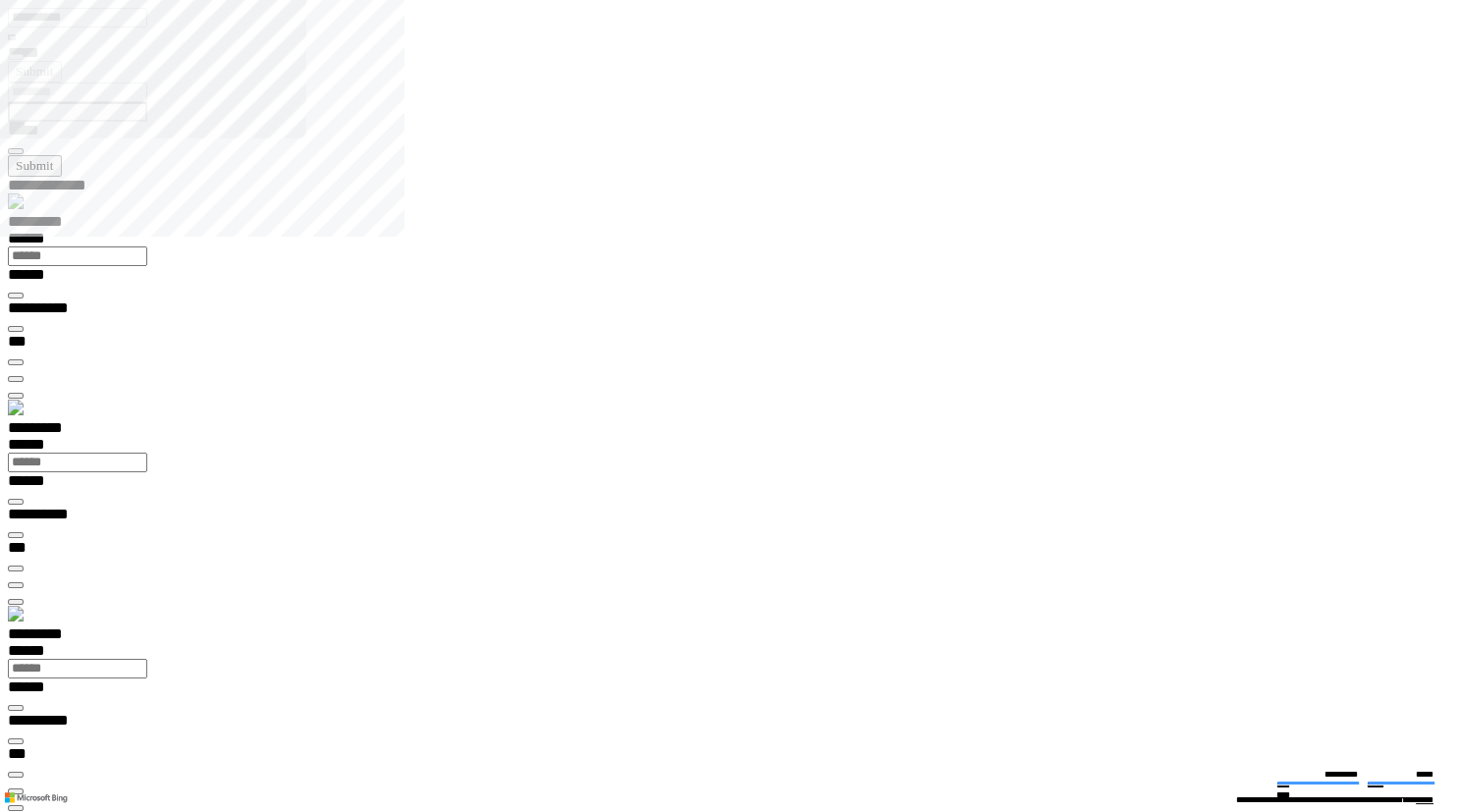 click on "**********" at bounding box center [38, 19743] 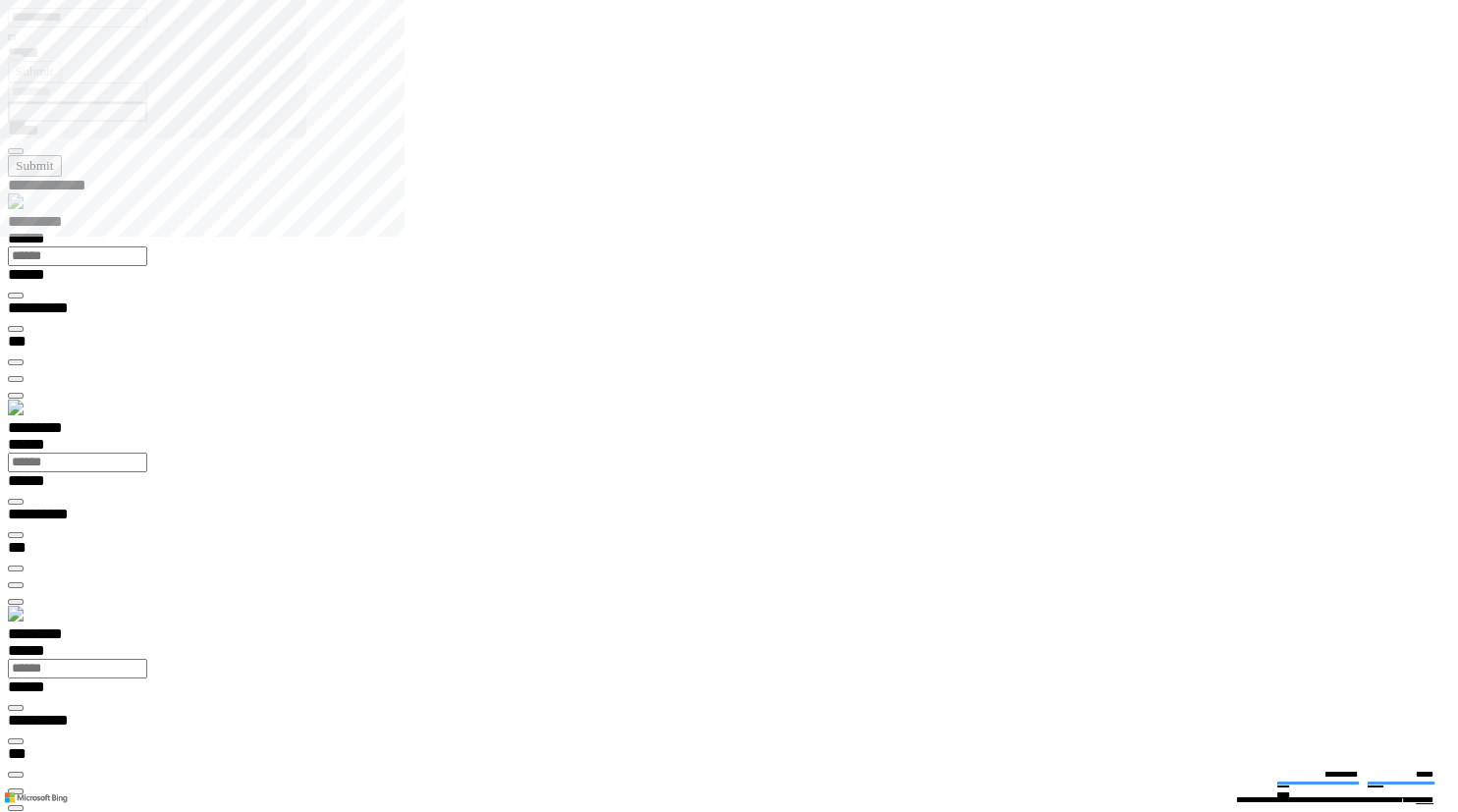 scroll, scrollTop: 2, scrollLeft: 1164, axis: both 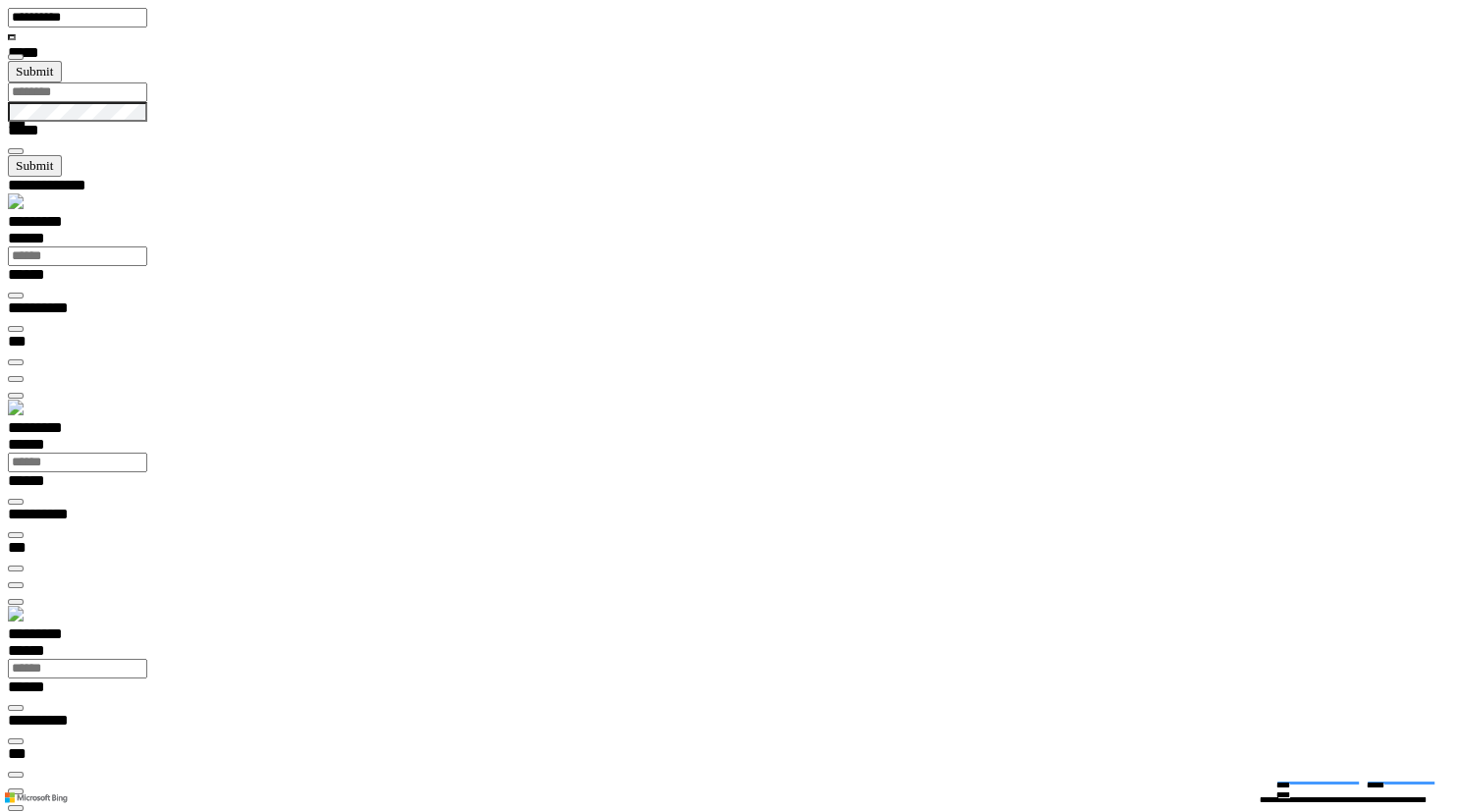 click at bounding box center [16, 15033] 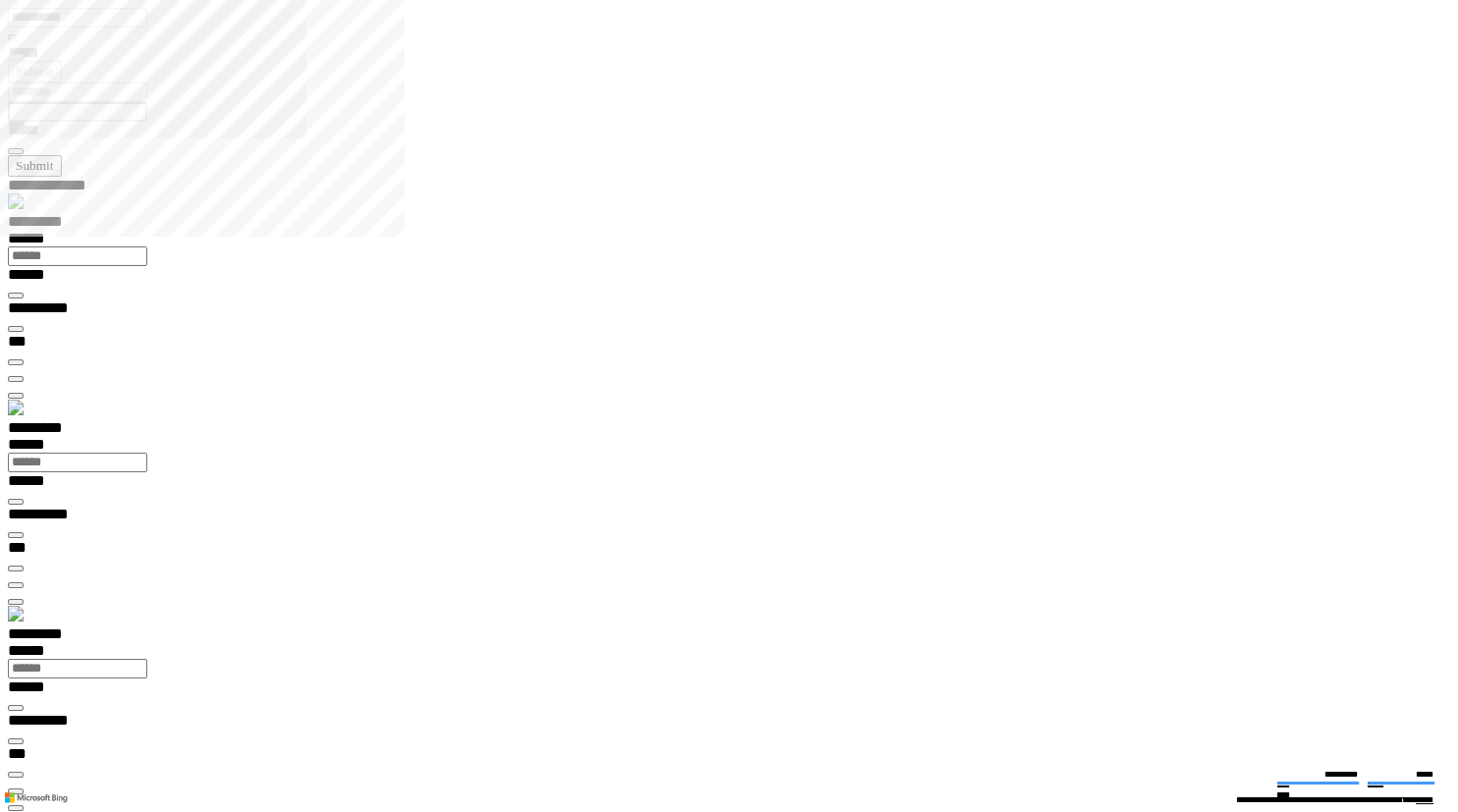 click on "**********" at bounding box center (38, 19743) 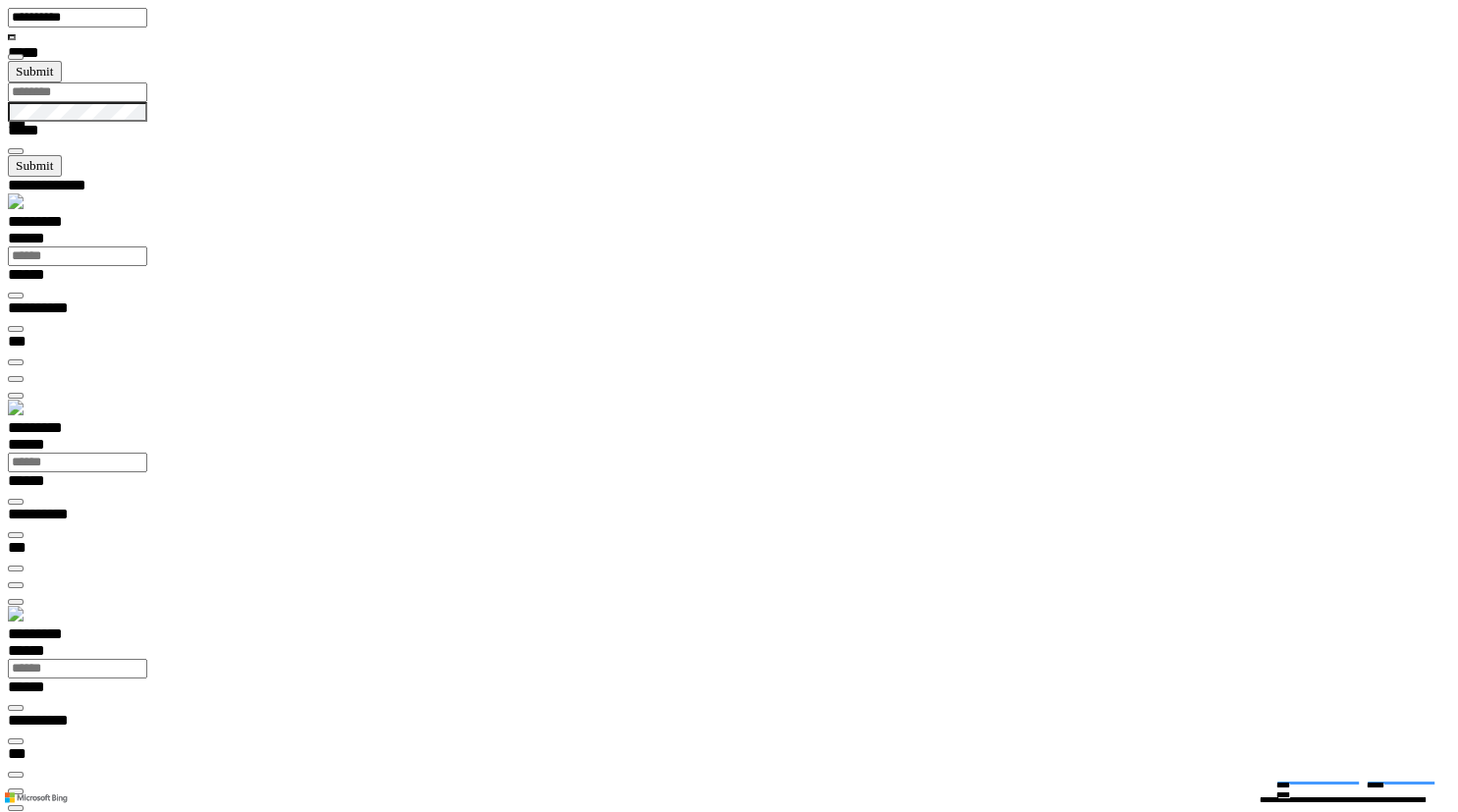 click at bounding box center [16, 15033] 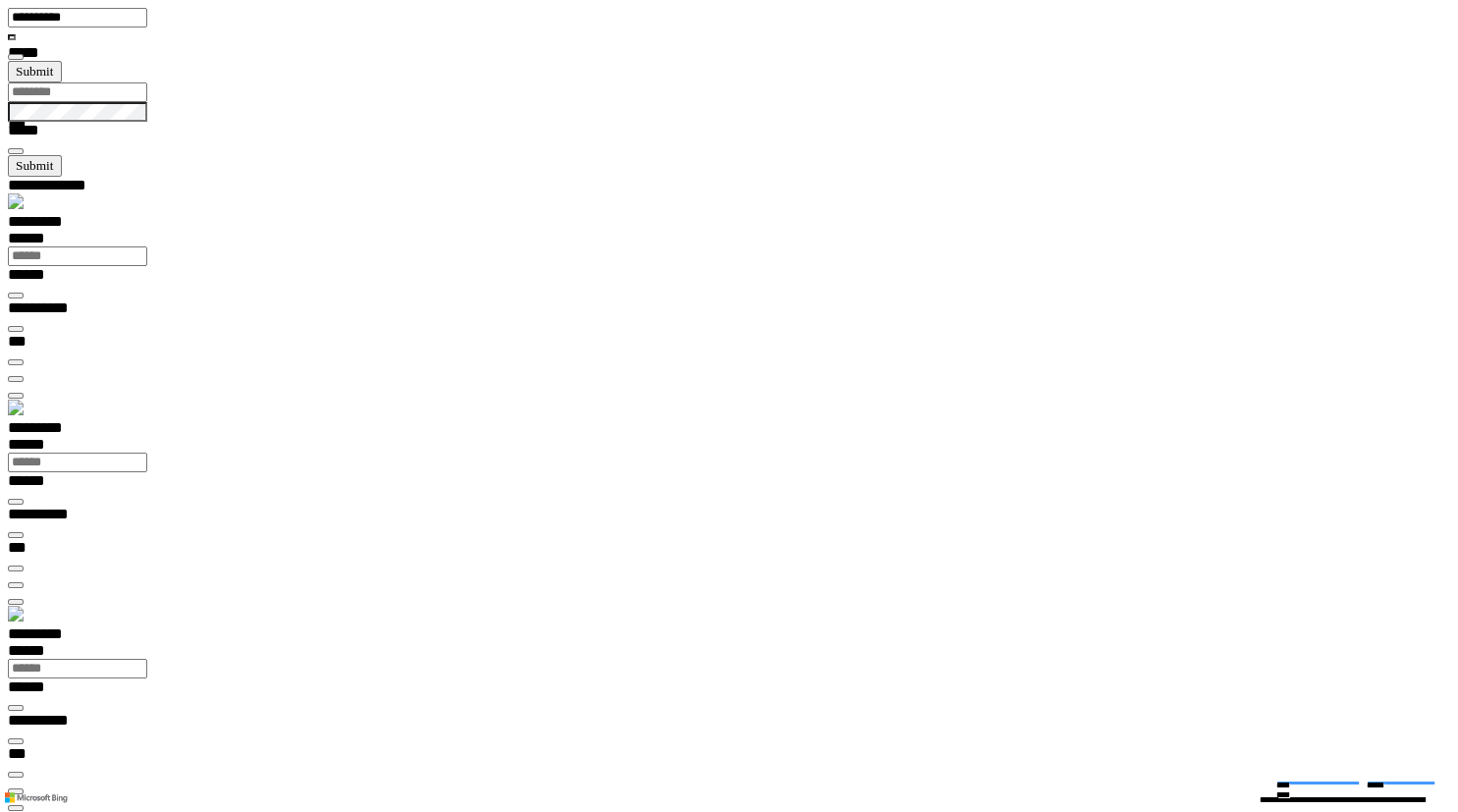 scroll, scrollTop: 50, scrollLeft: 997, axis: both 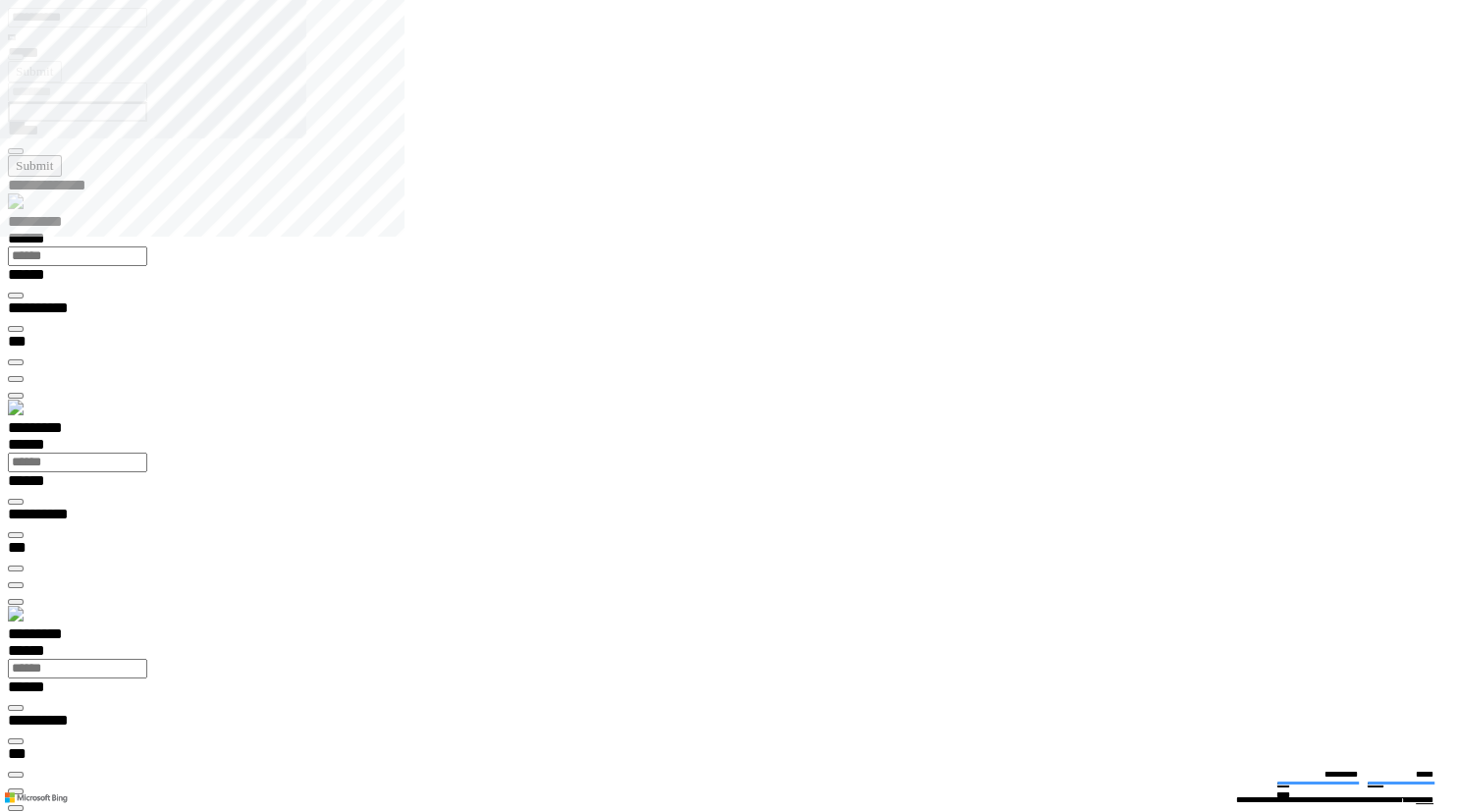 click at bounding box center [16, 18820] 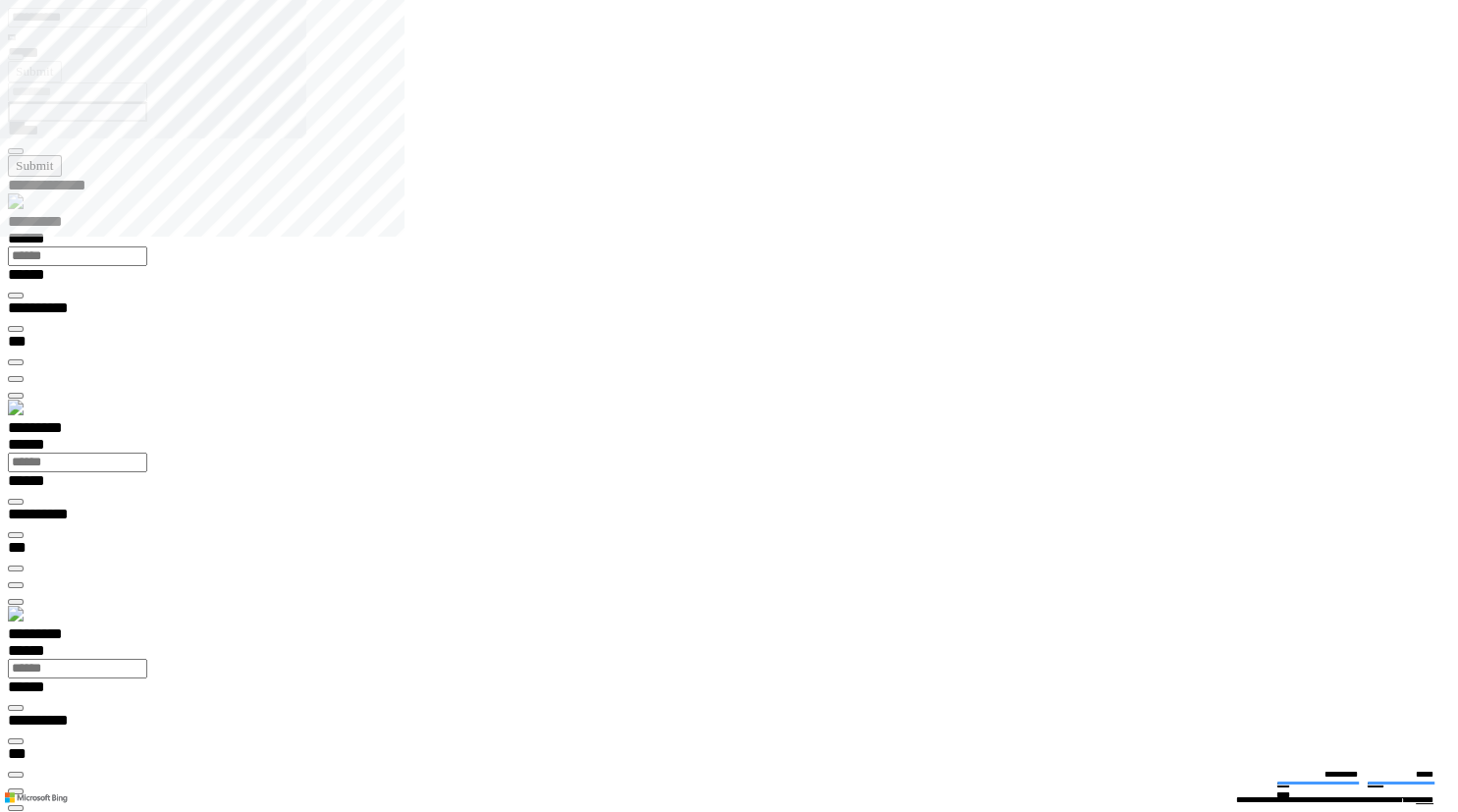 type on "********" 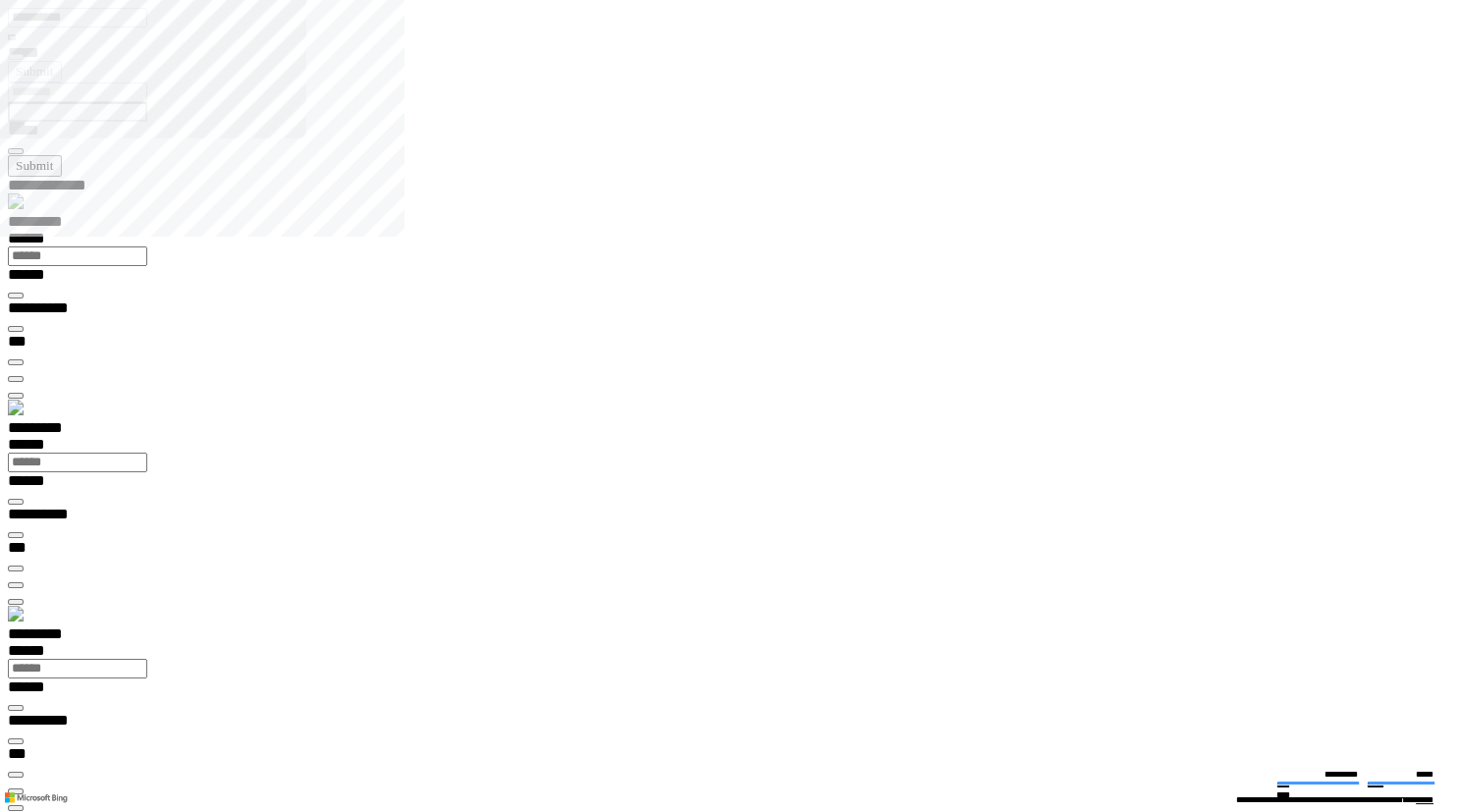 click at bounding box center (16, 26921) 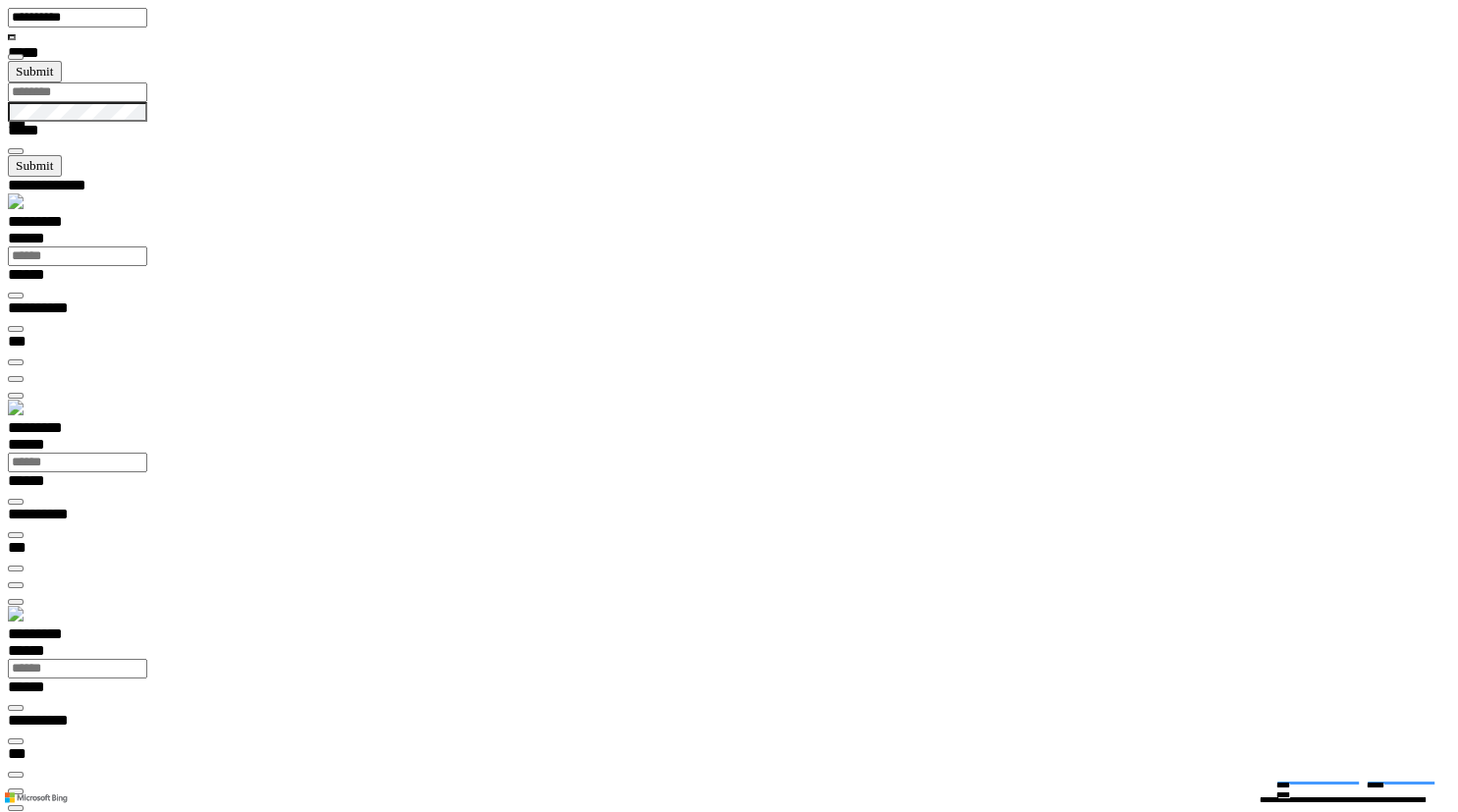 click at bounding box center [16, 15033] 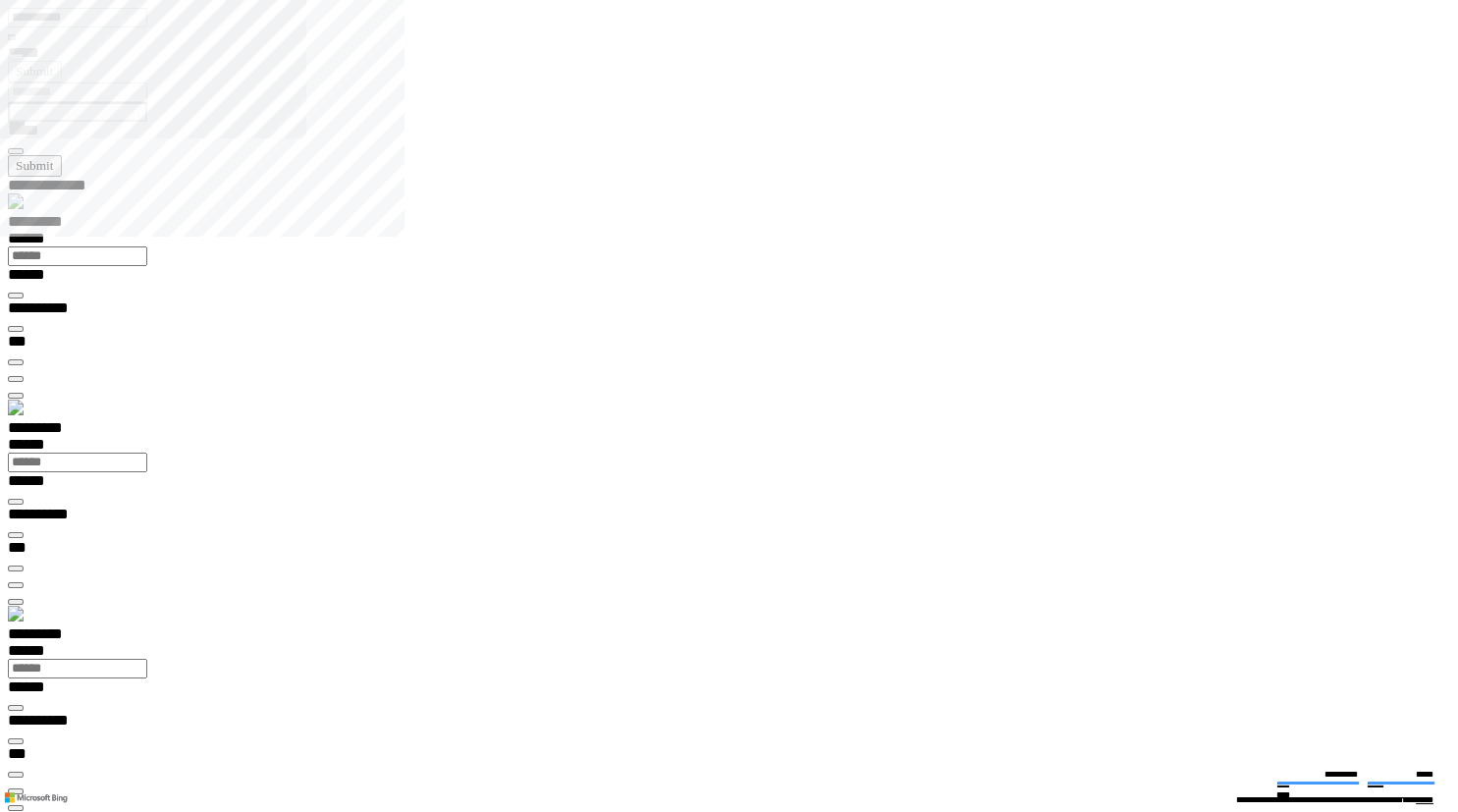 click at bounding box center [16, 14962] 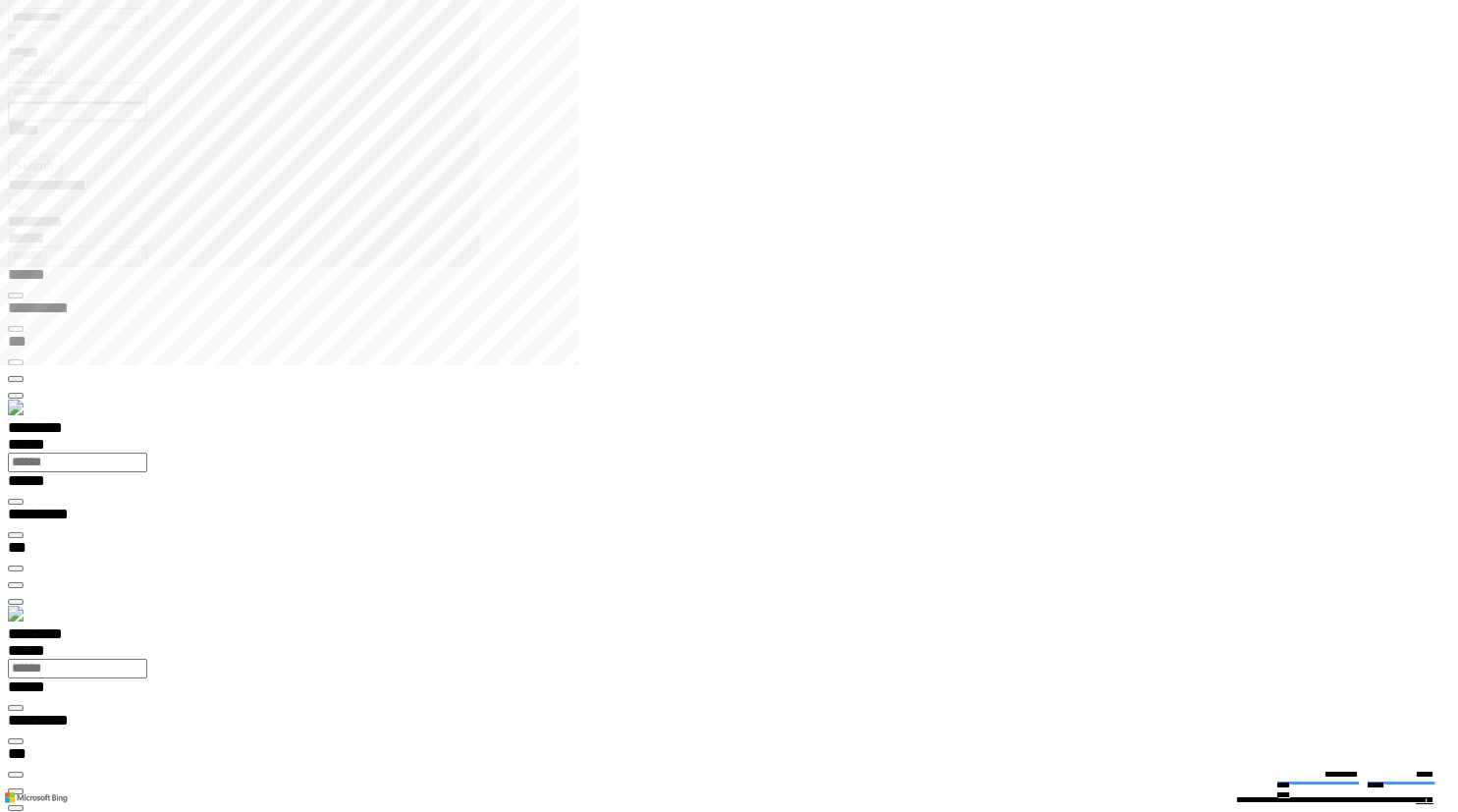 click on "**********" at bounding box center [442, 14105] 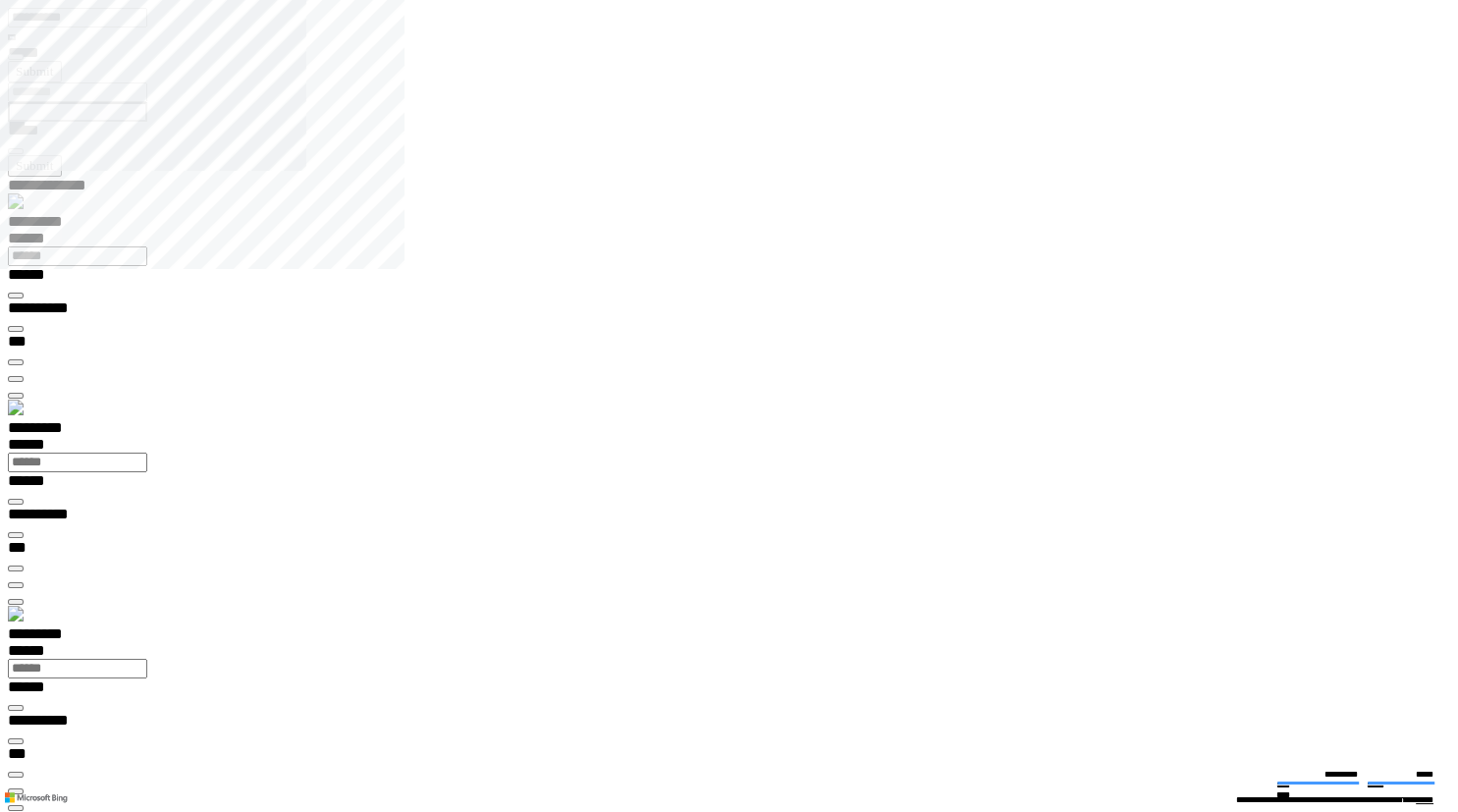 type on "**********" 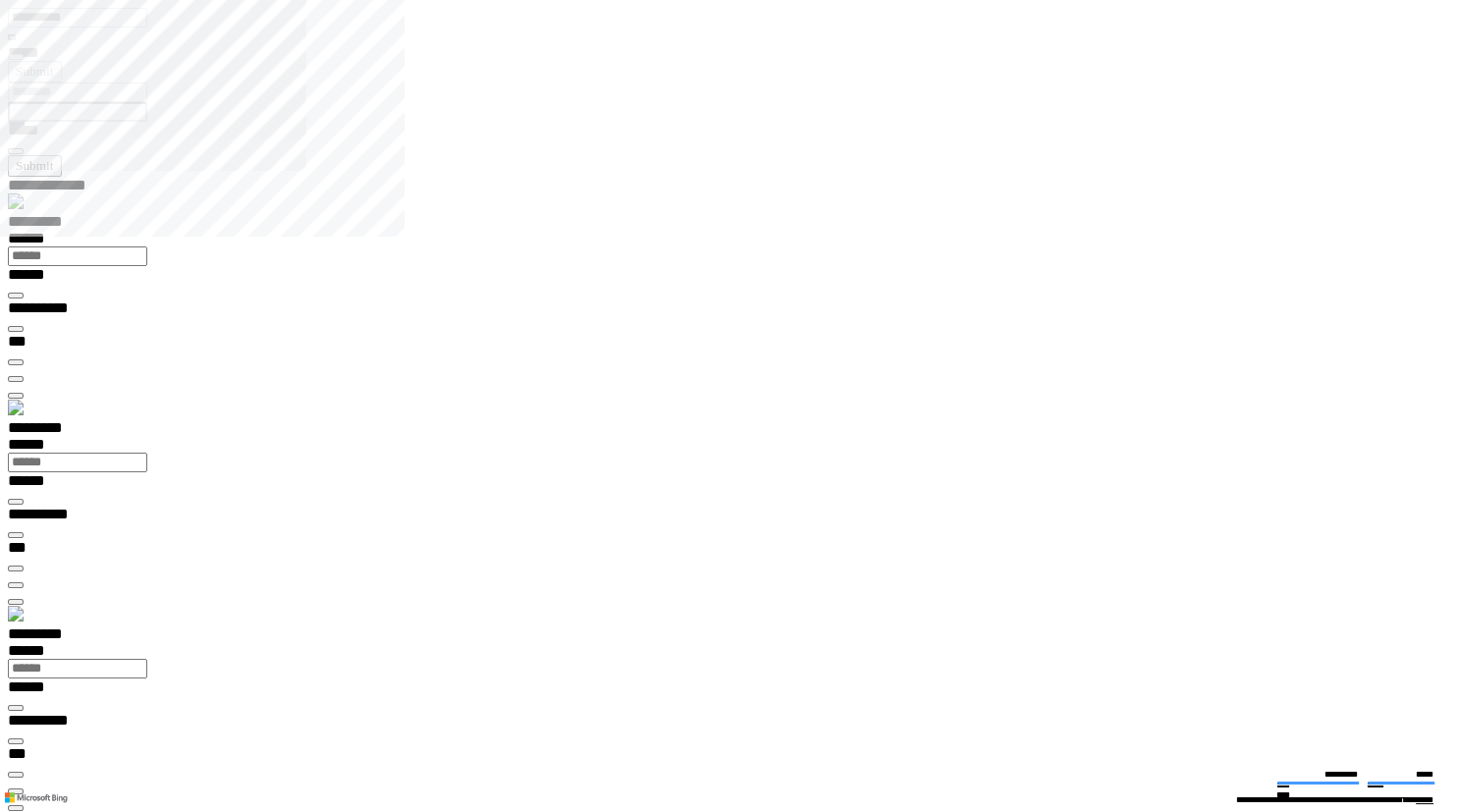 click on "**********" at bounding box center (38, 19711) 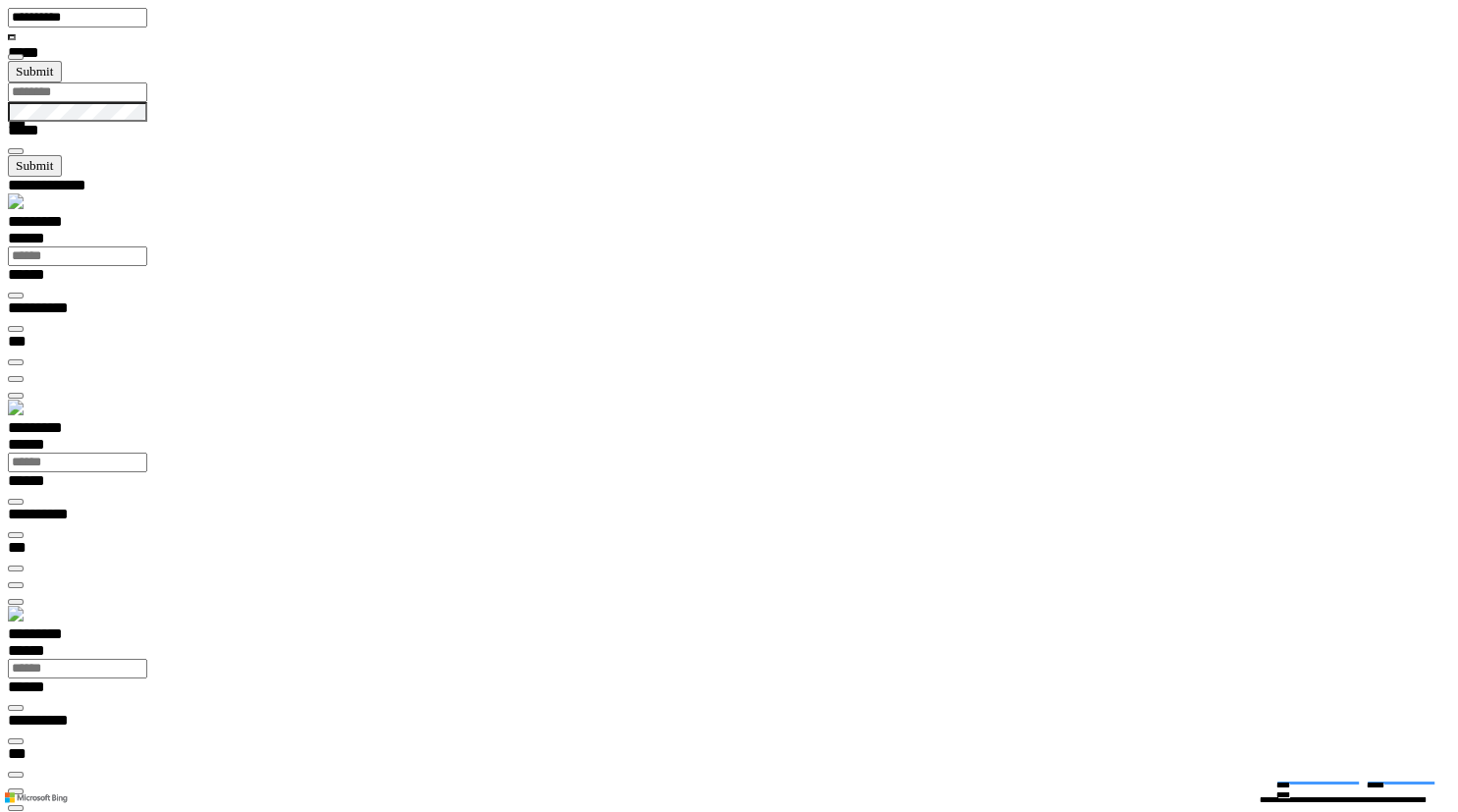 click at bounding box center [16, 15017] 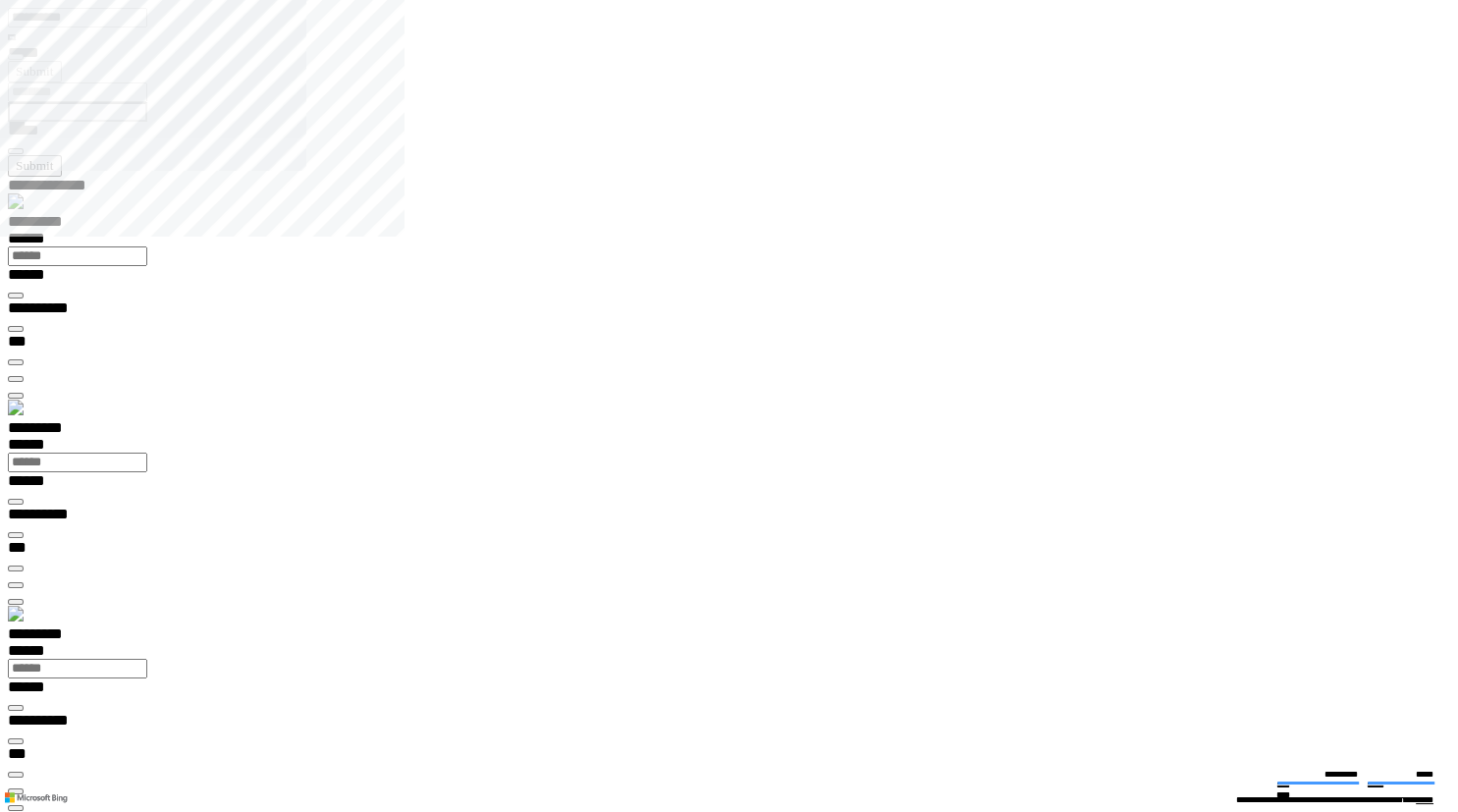 click on "**********" at bounding box center [69, 19711] 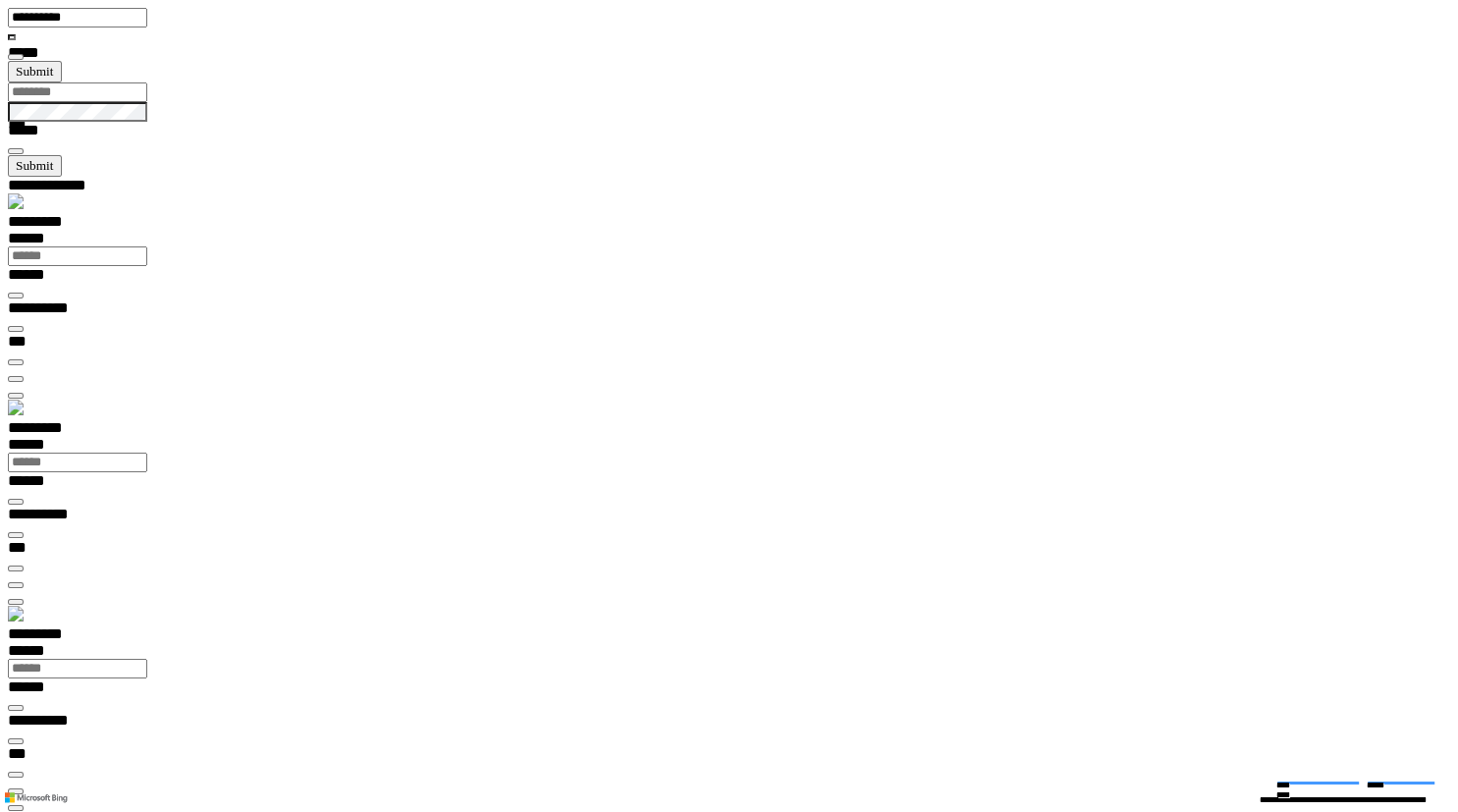 click at bounding box center (16, 15017) 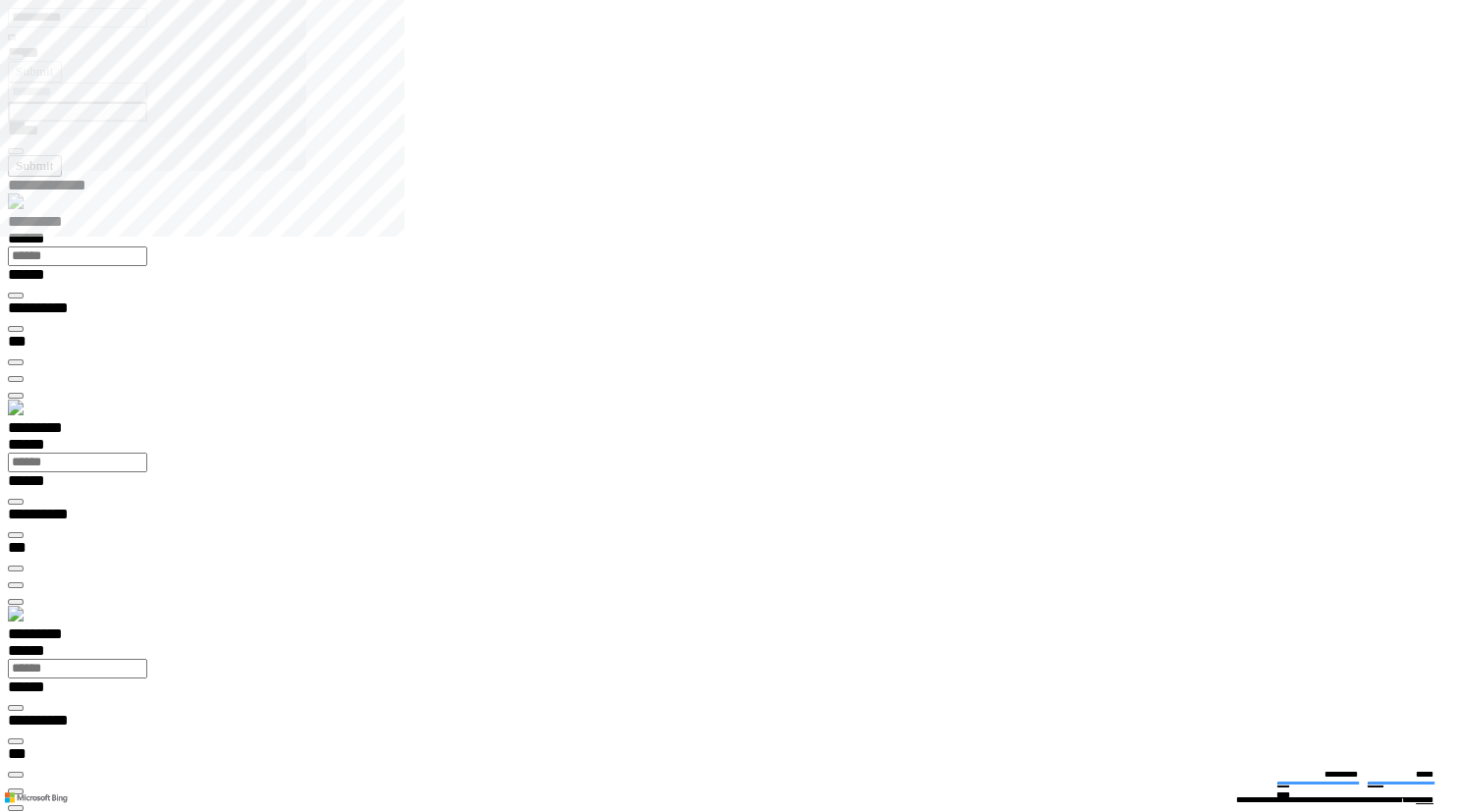 click at bounding box center (16, 14945) 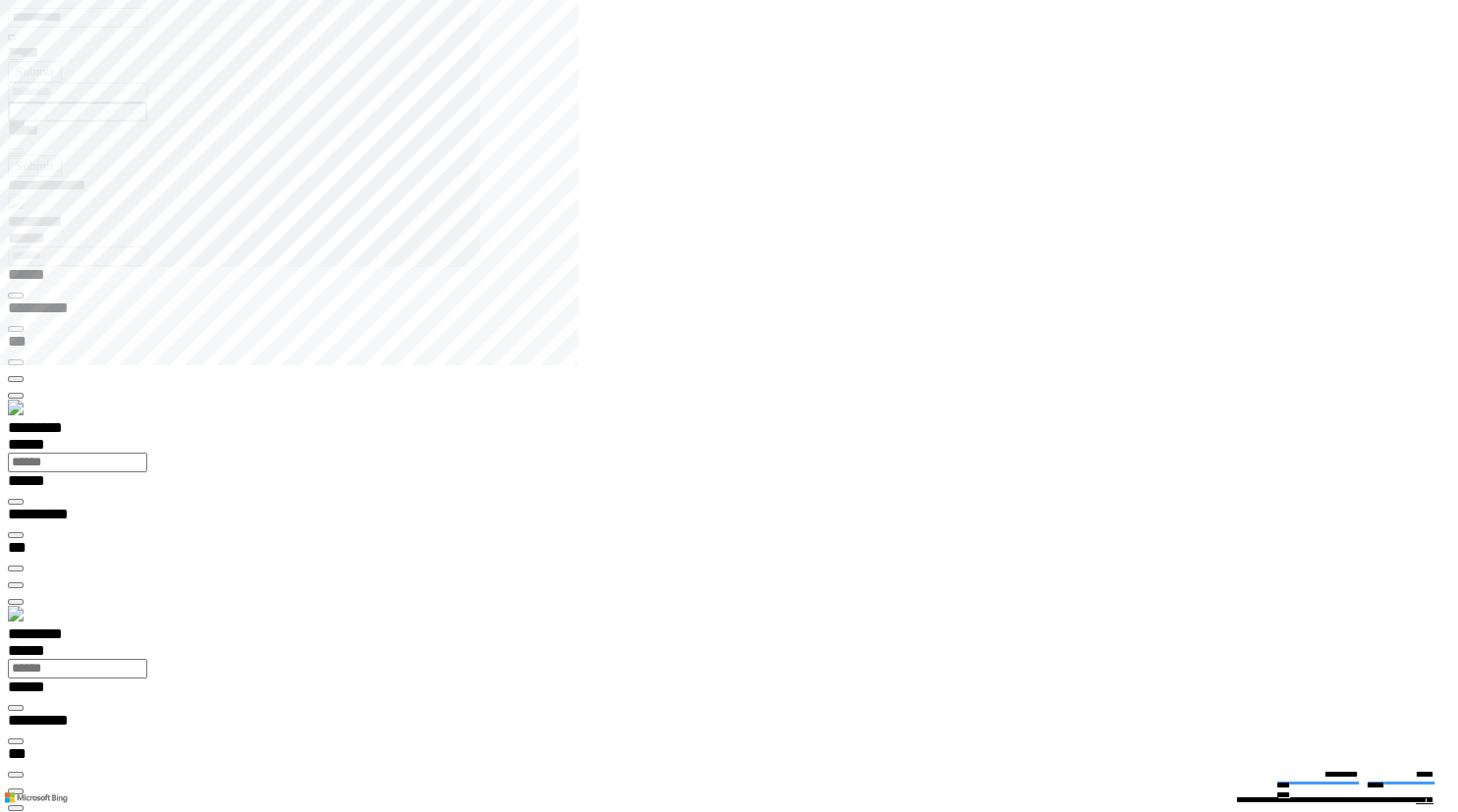click at bounding box center [16, 13803] 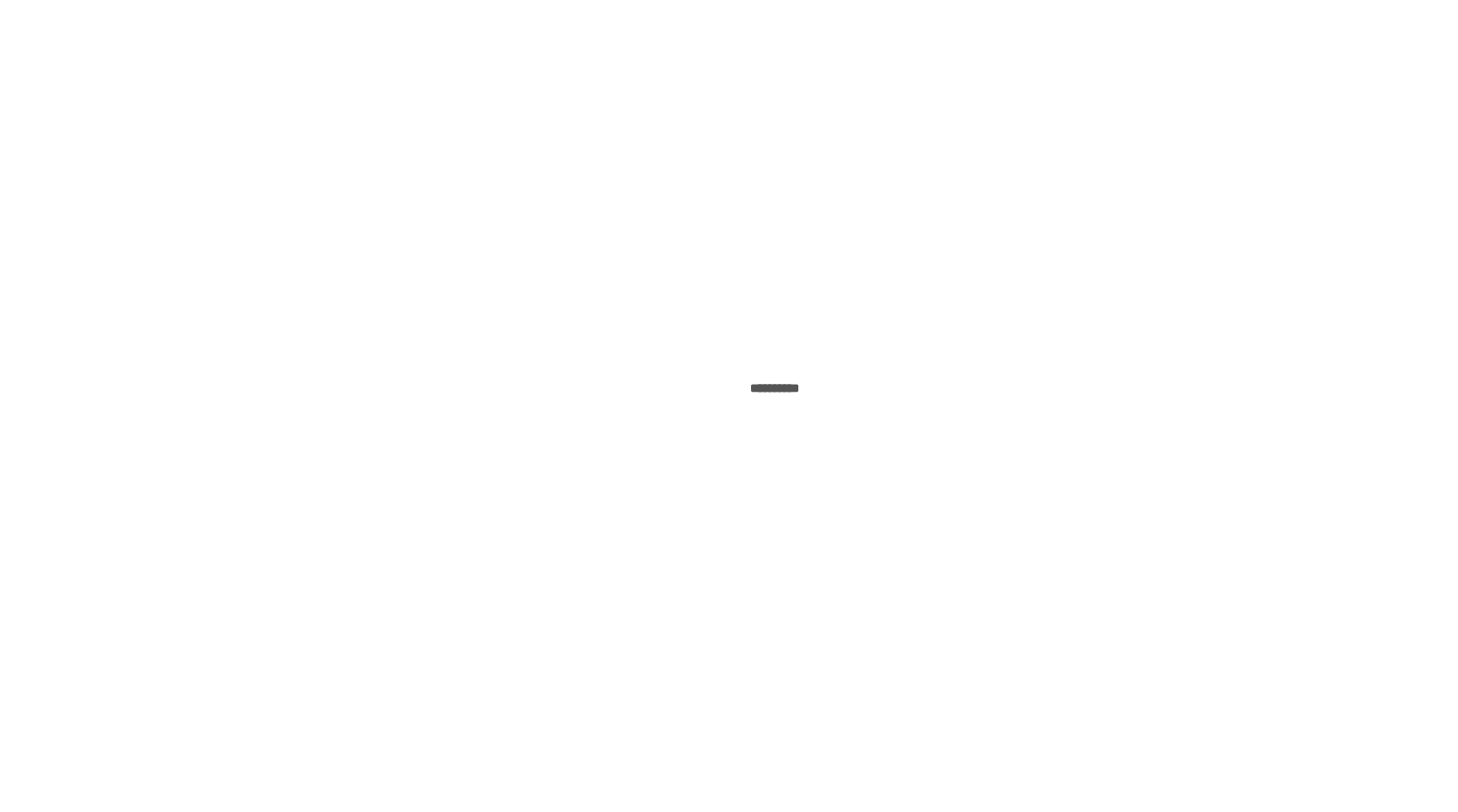 scroll, scrollTop: 0, scrollLeft: 0, axis: both 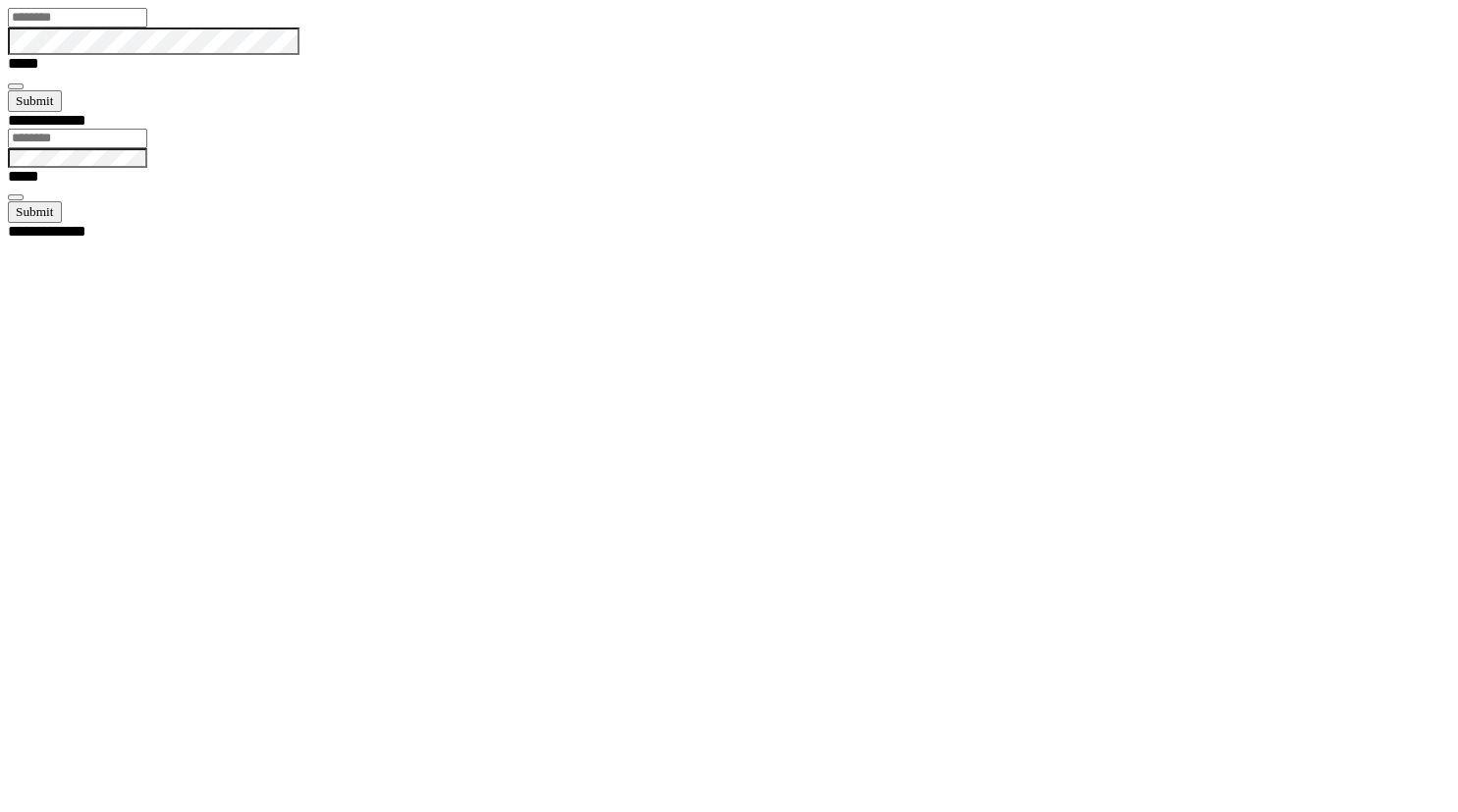 click at bounding box center [78, 18] 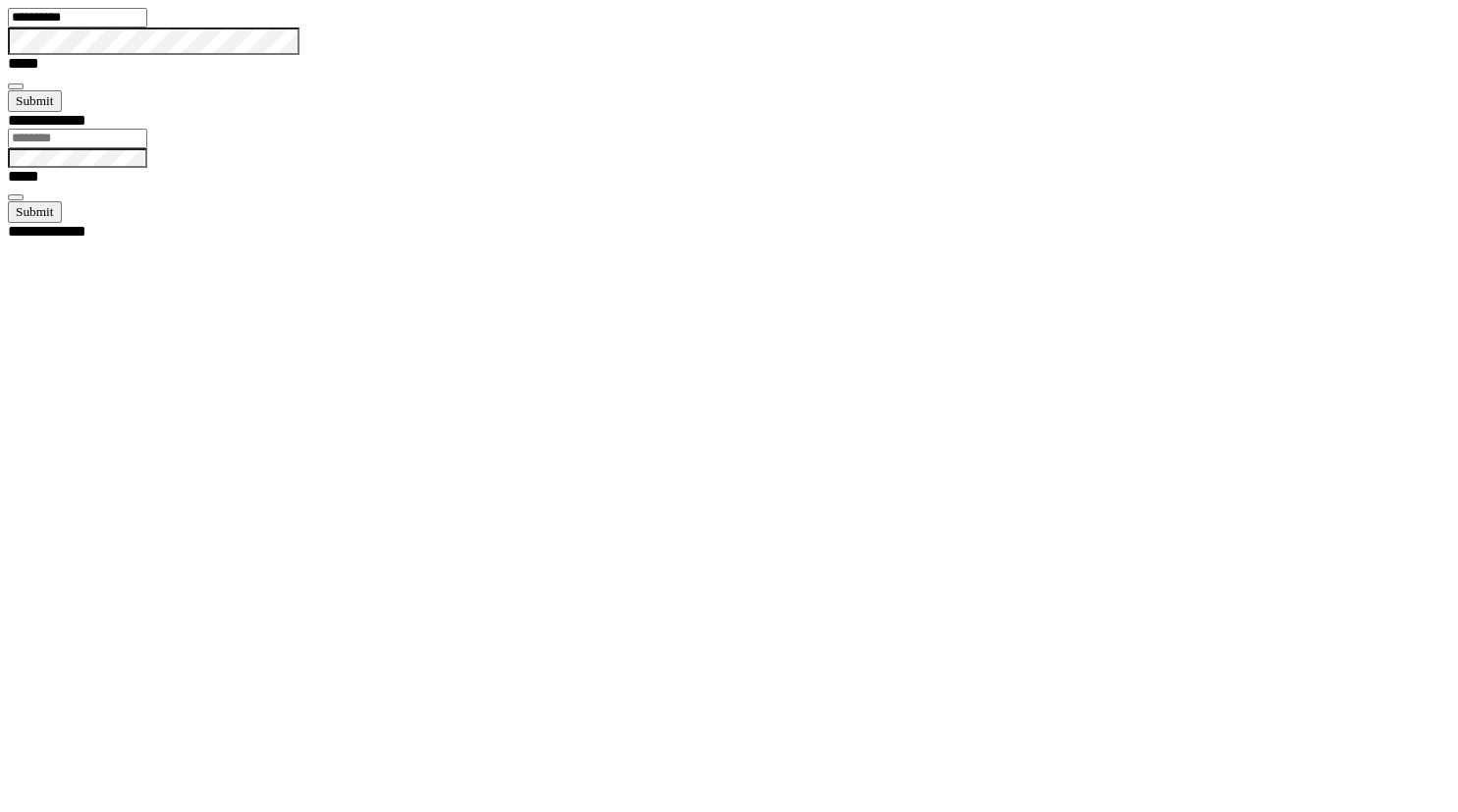 type on "**********" 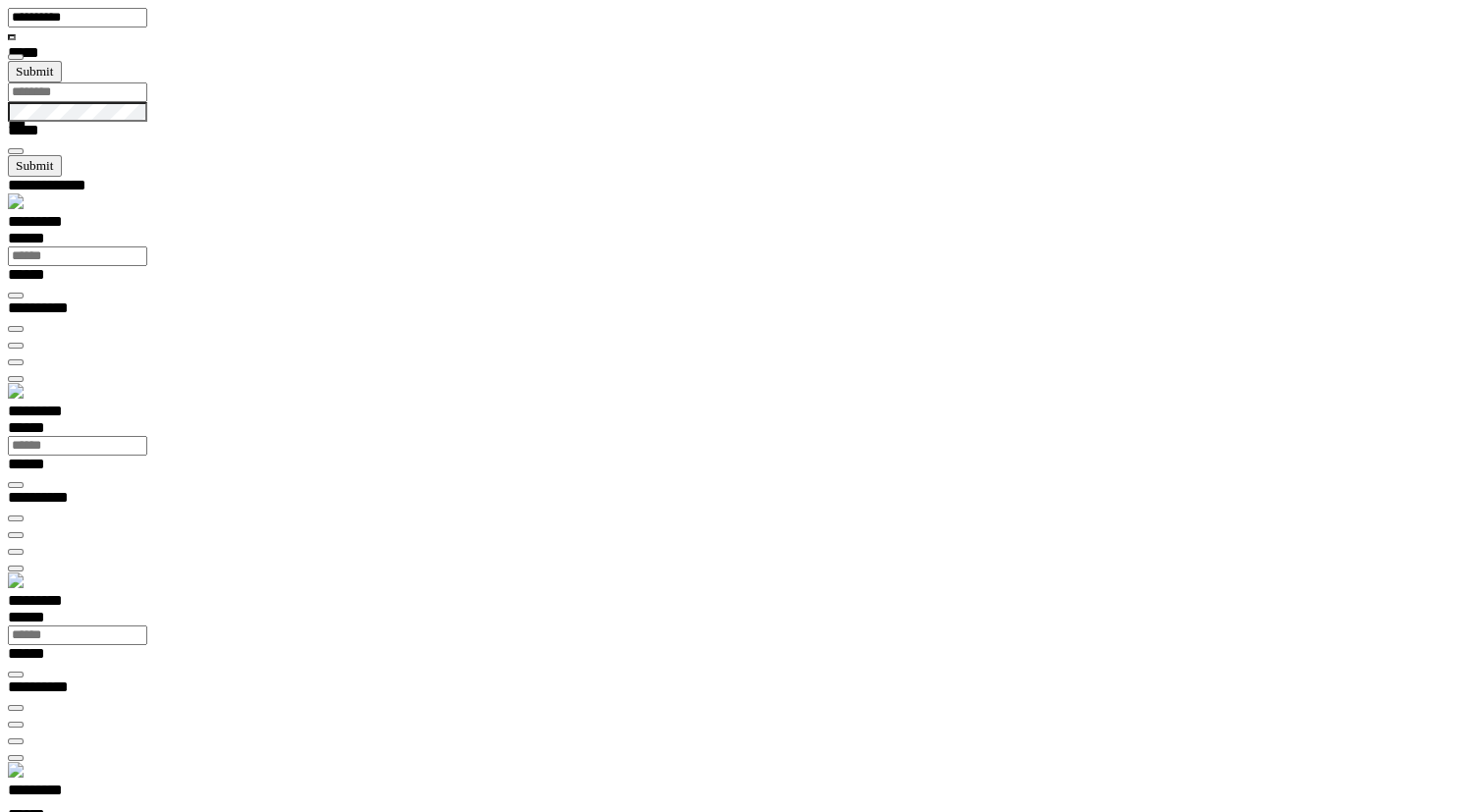 click on "*********" at bounding box center (56, 793) 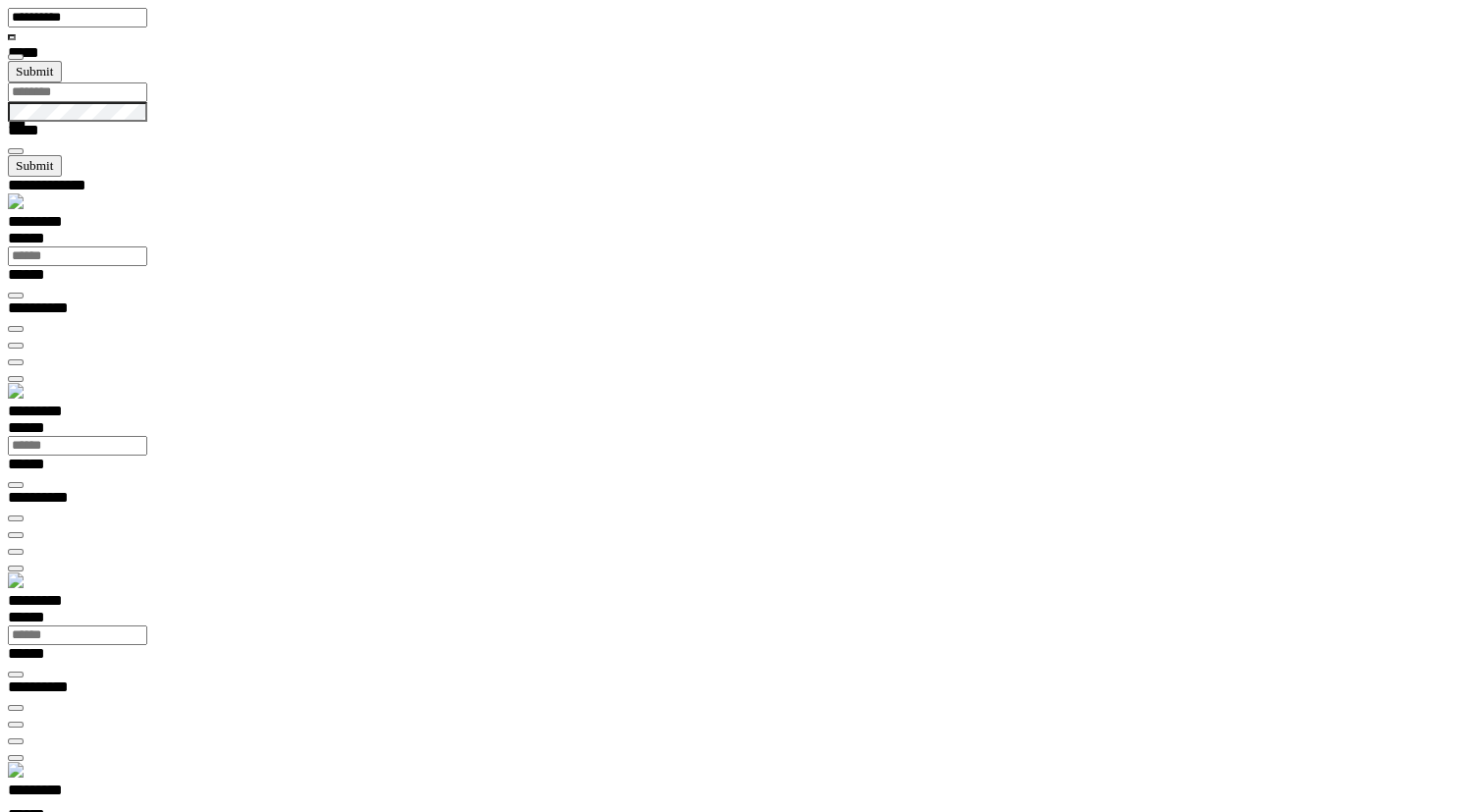 scroll, scrollTop: 0, scrollLeft: 0, axis: both 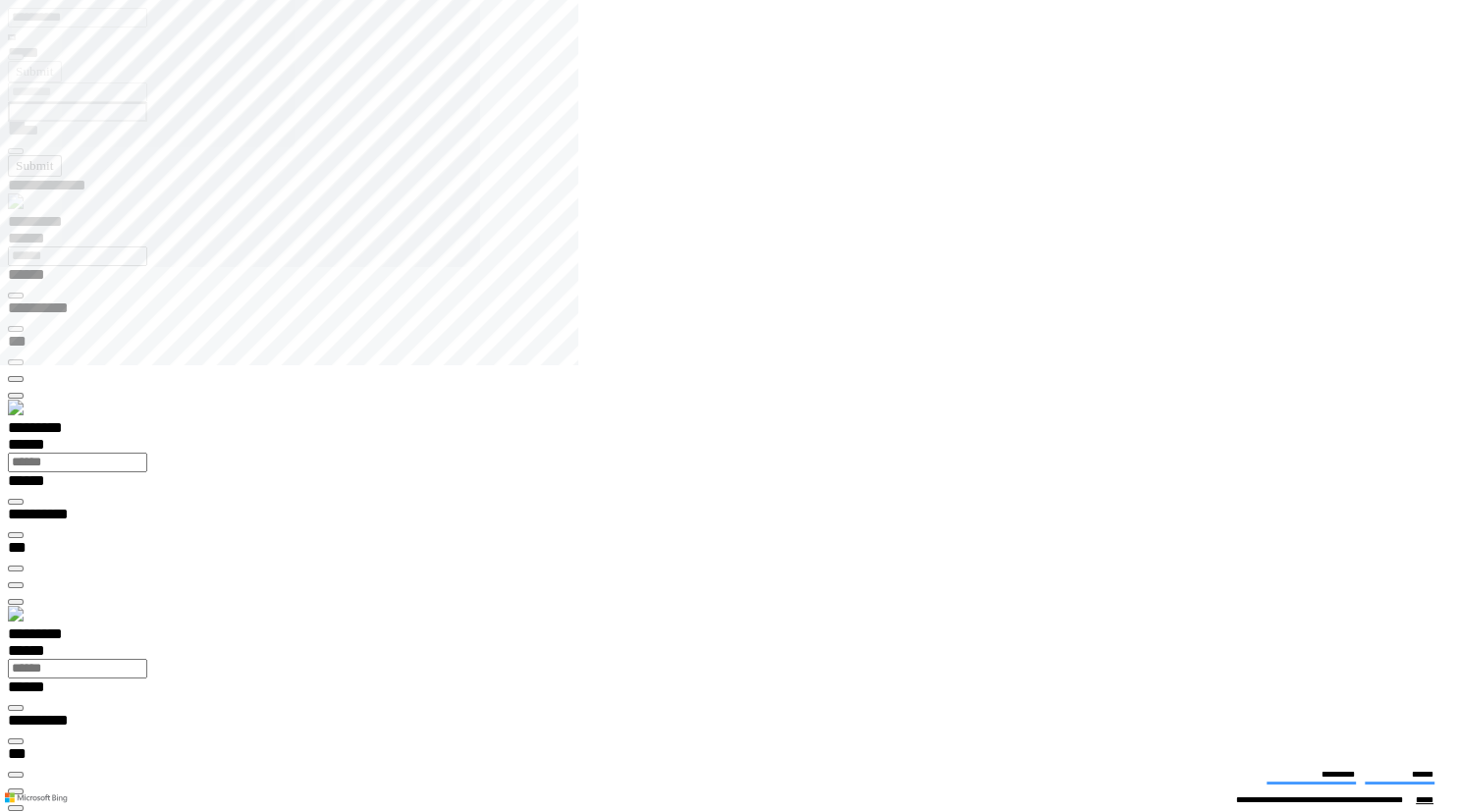 click at bounding box center (16, 13803) 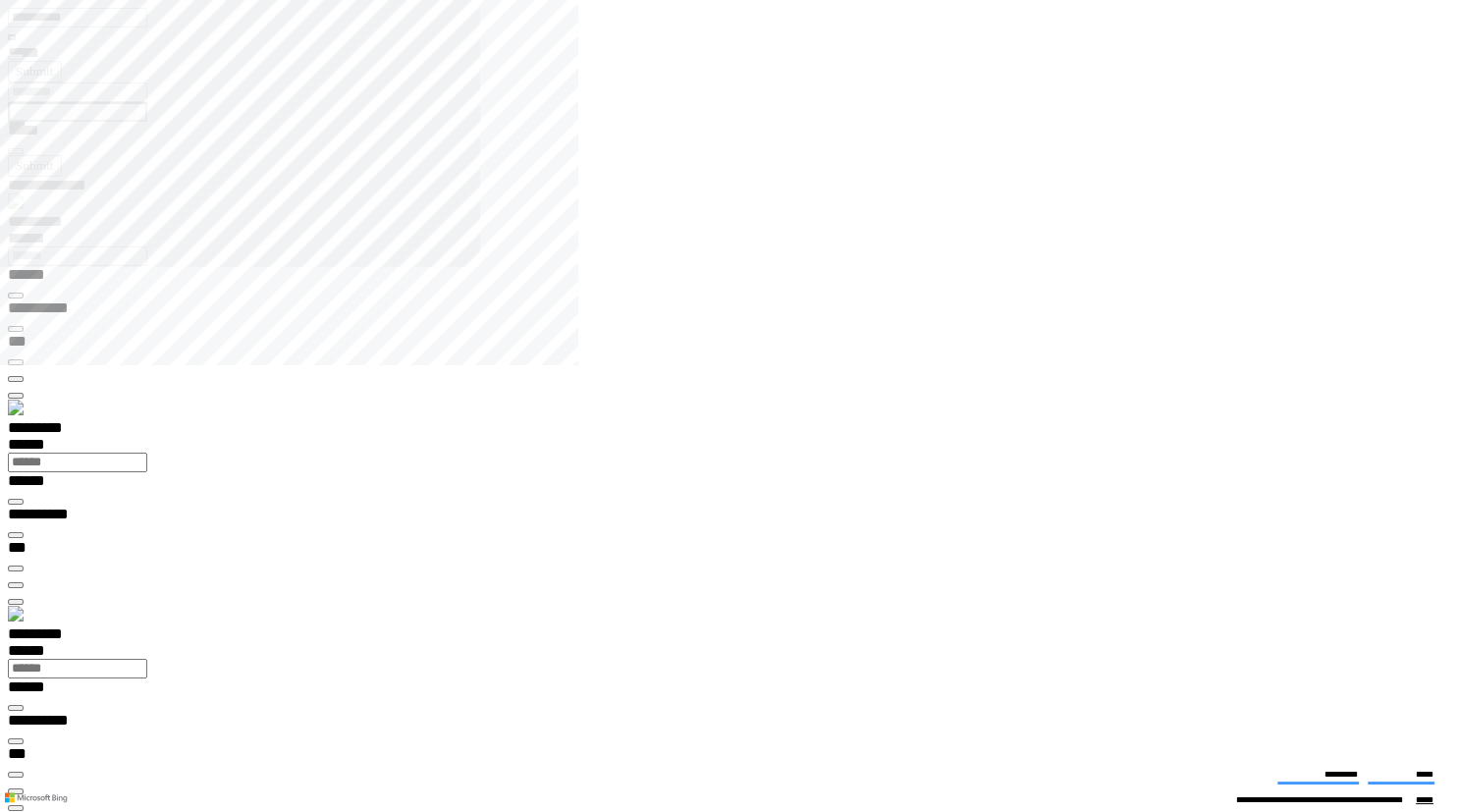 click on "**********" at bounding box center [69, 14105] 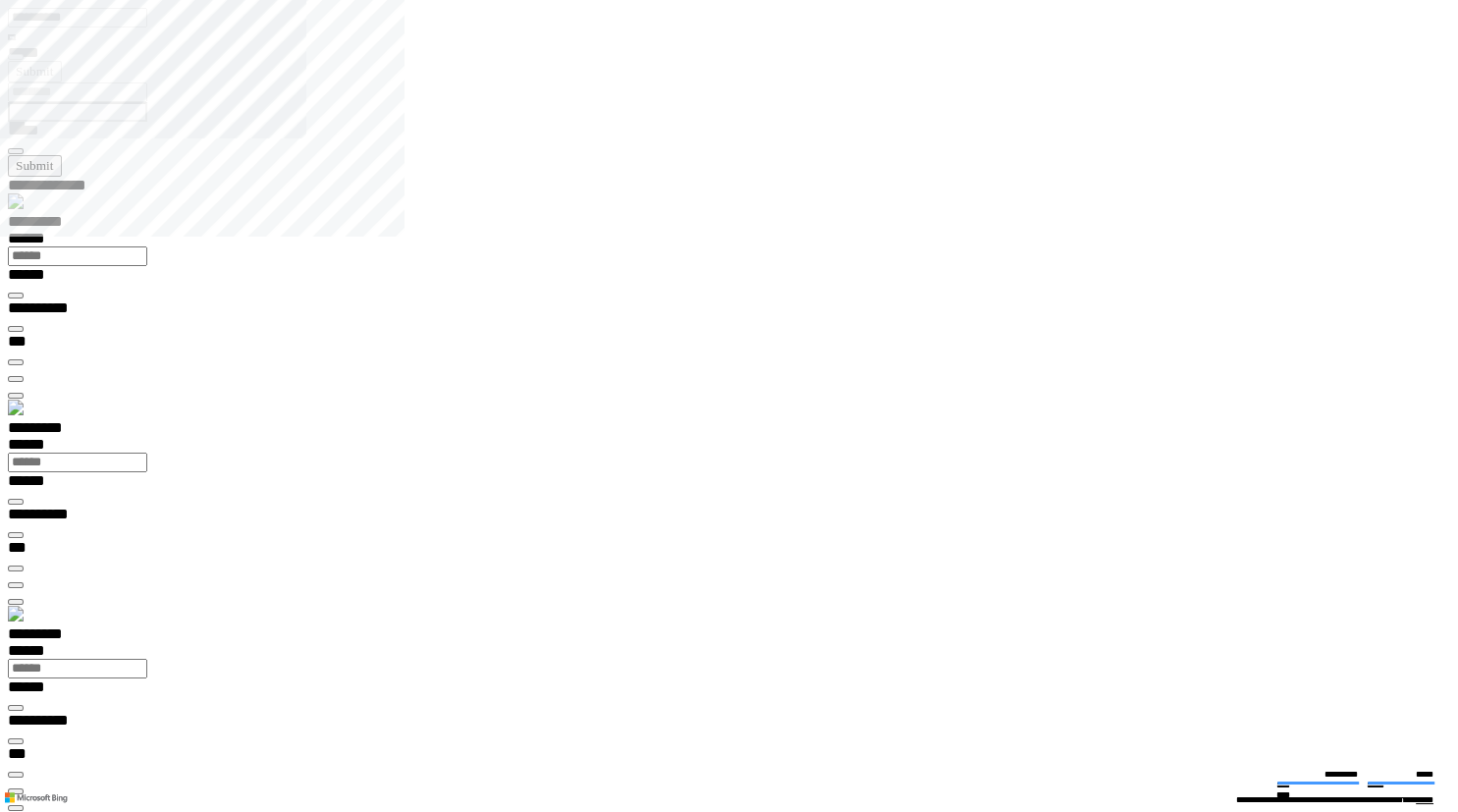 type on "**********" 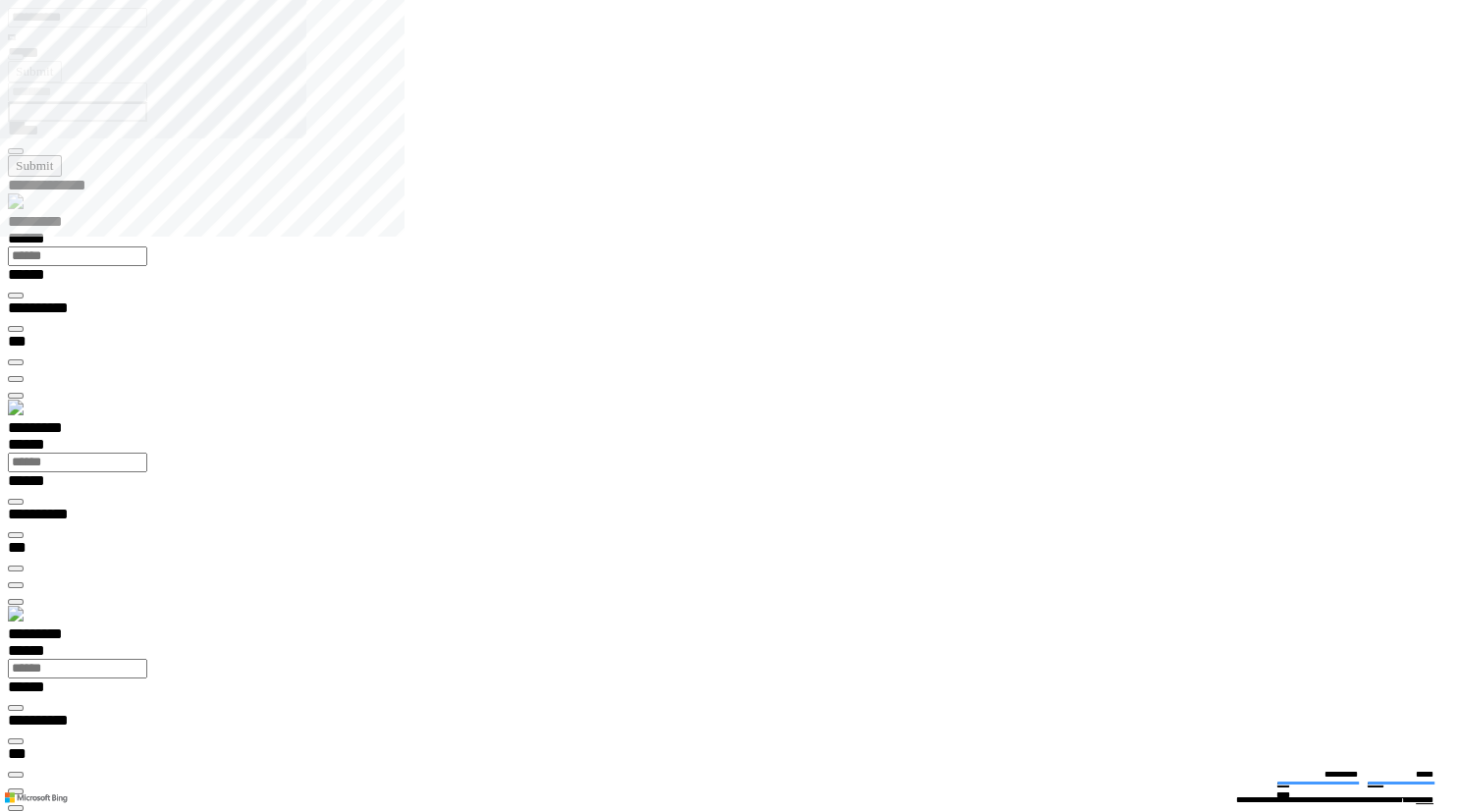 click on "**********" at bounding box center [69, 19711] 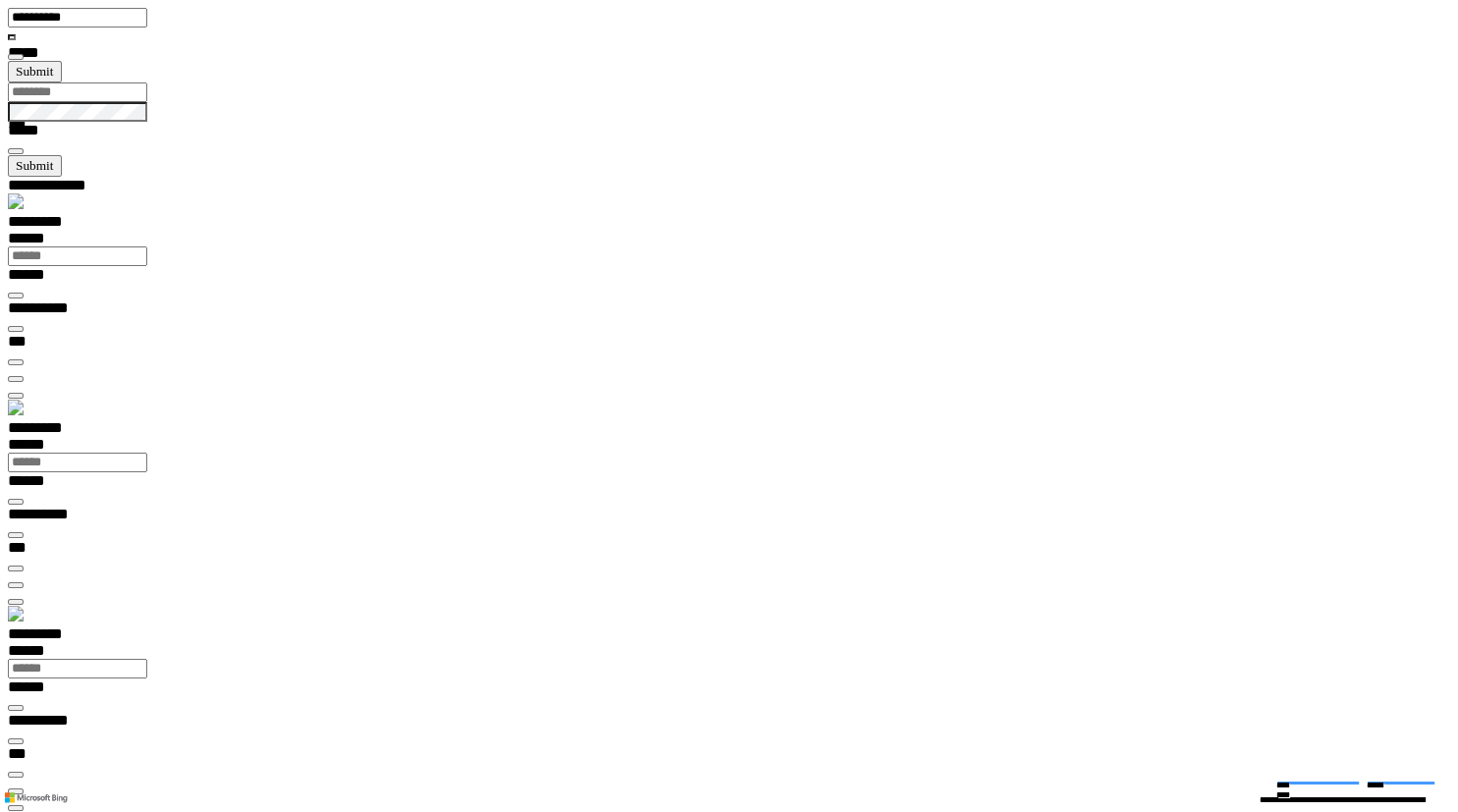 click at bounding box center (16, 14945) 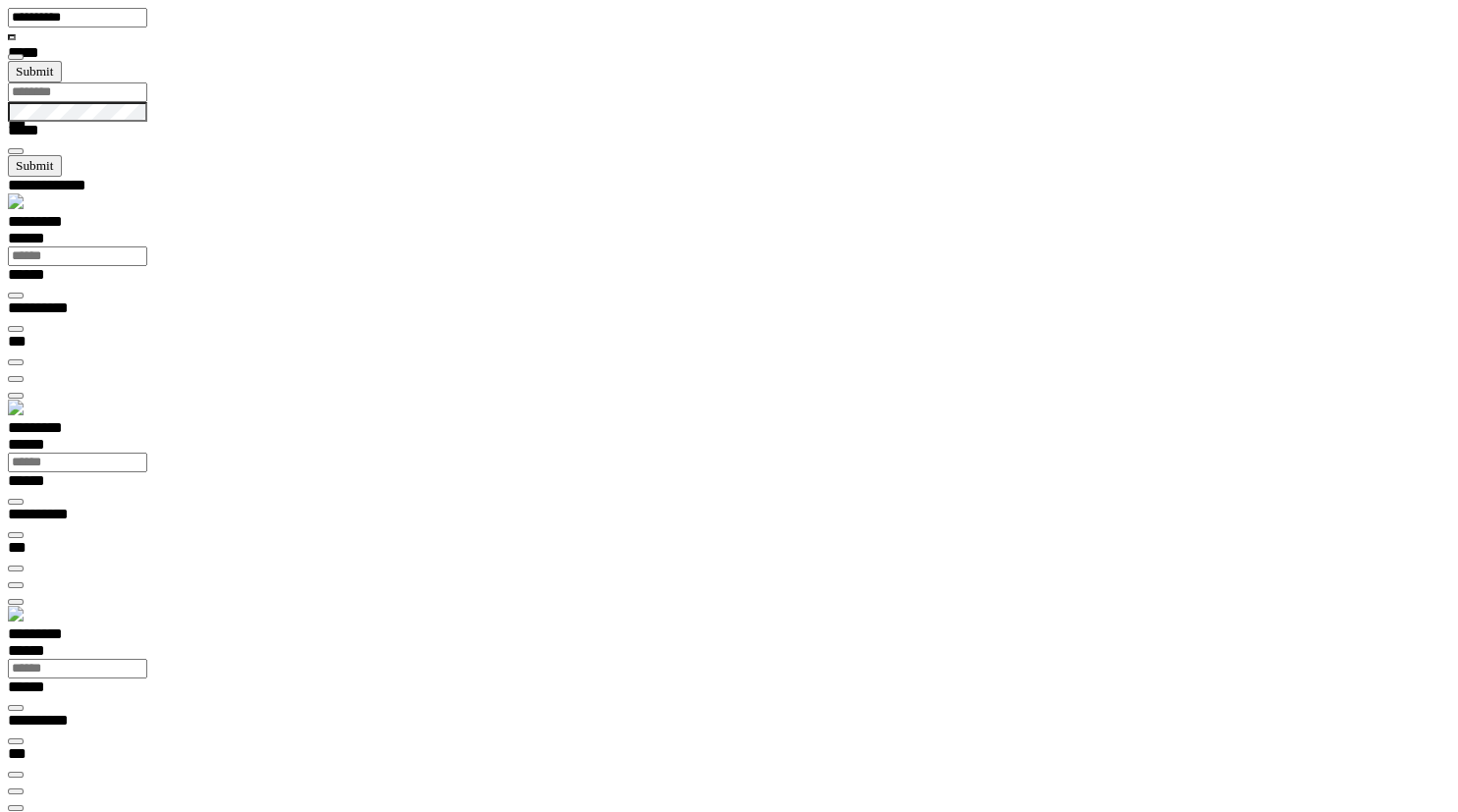 scroll, scrollTop: 97477, scrollLeft: 97985, axis: both 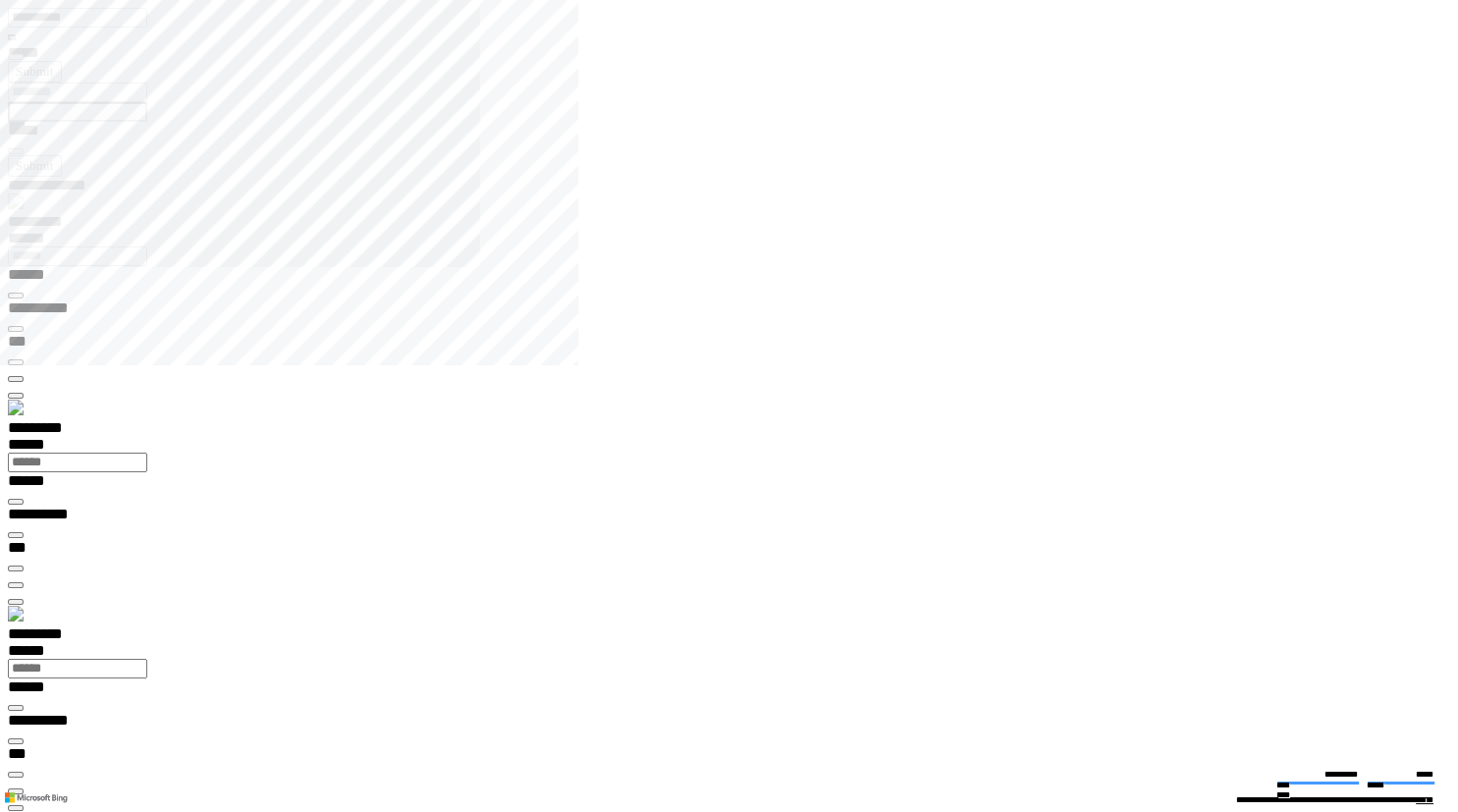 click on "**********" at bounding box center (442, 14230) 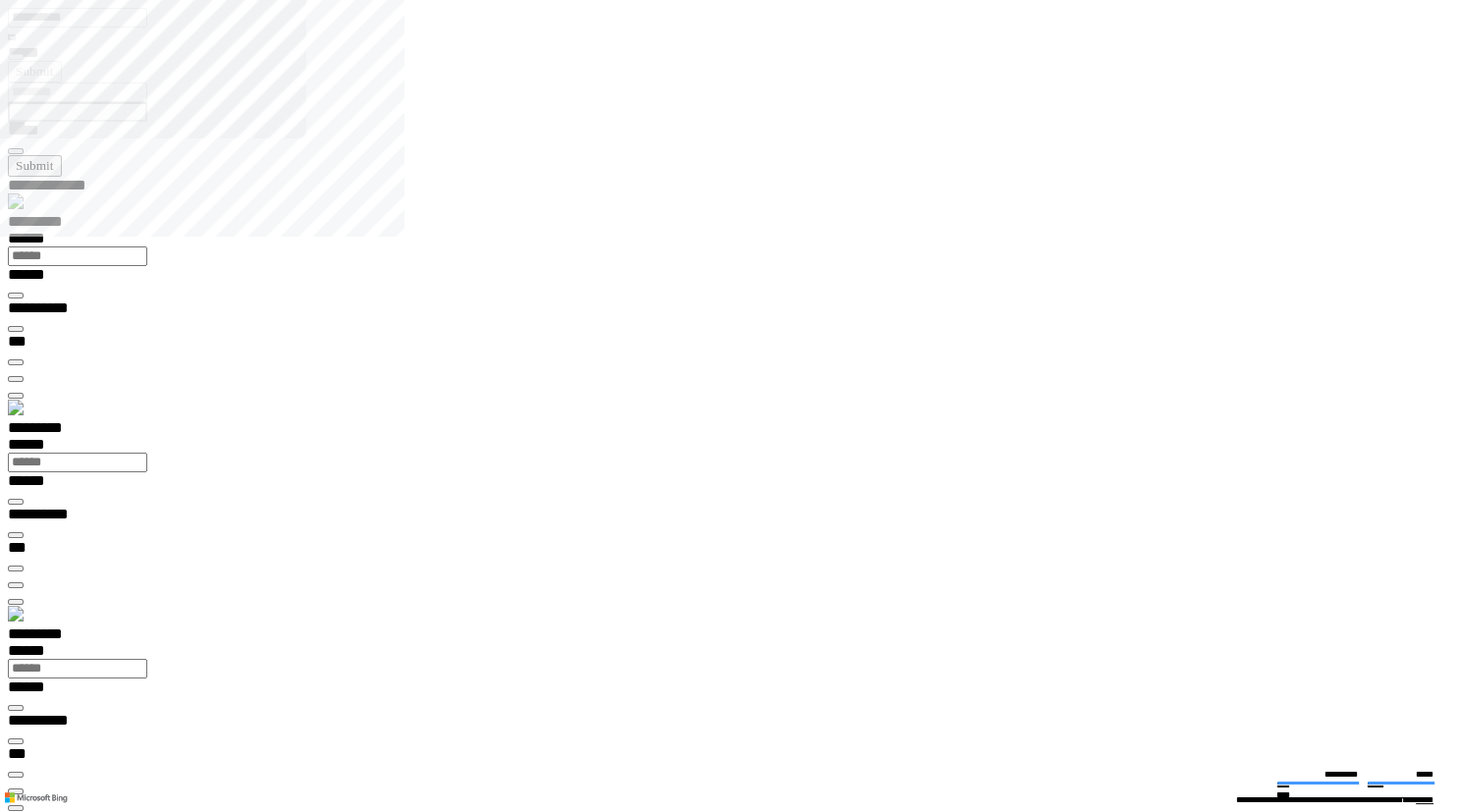 click at bounding box center (16, 18726) 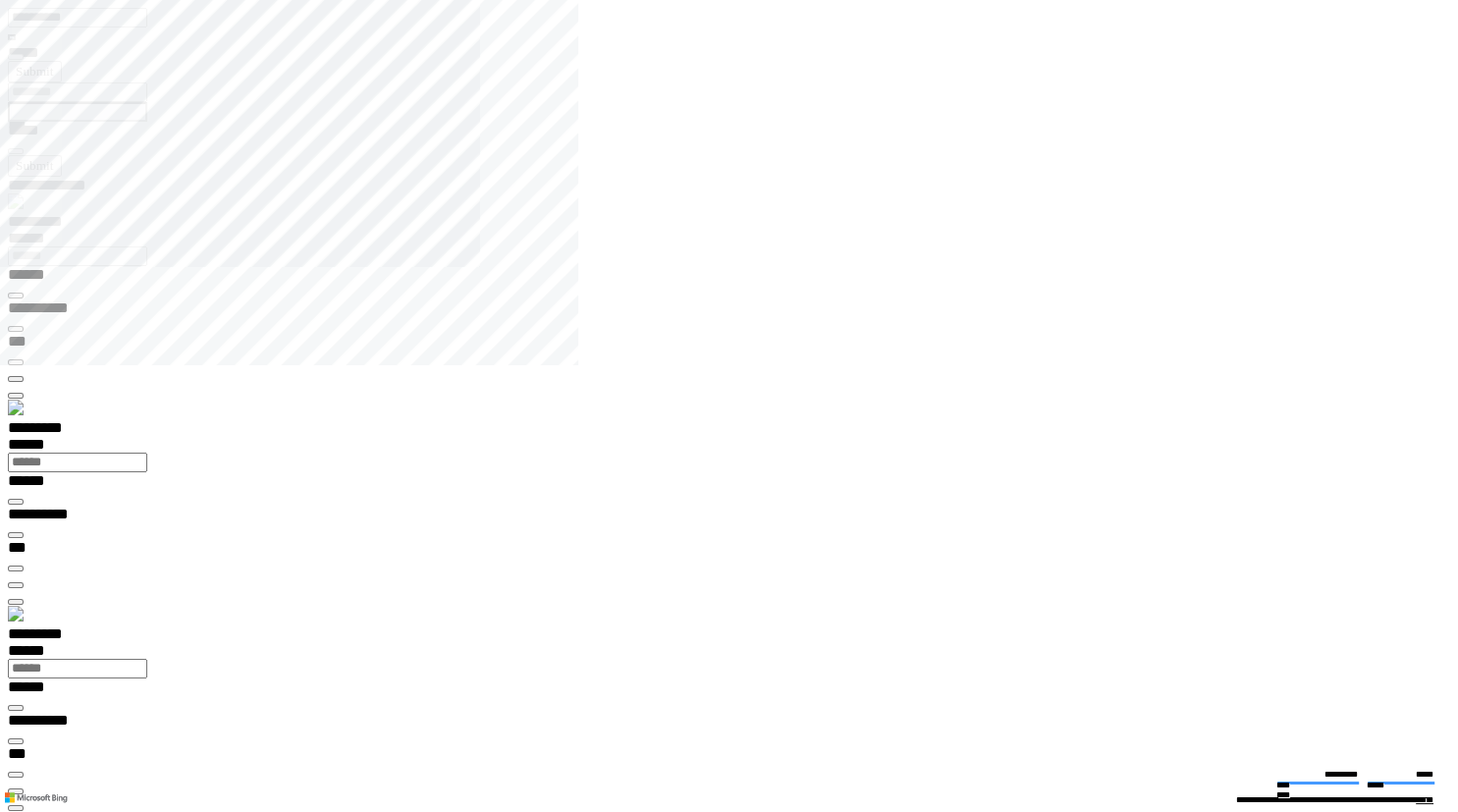 click at bounding box center [16, 13803] 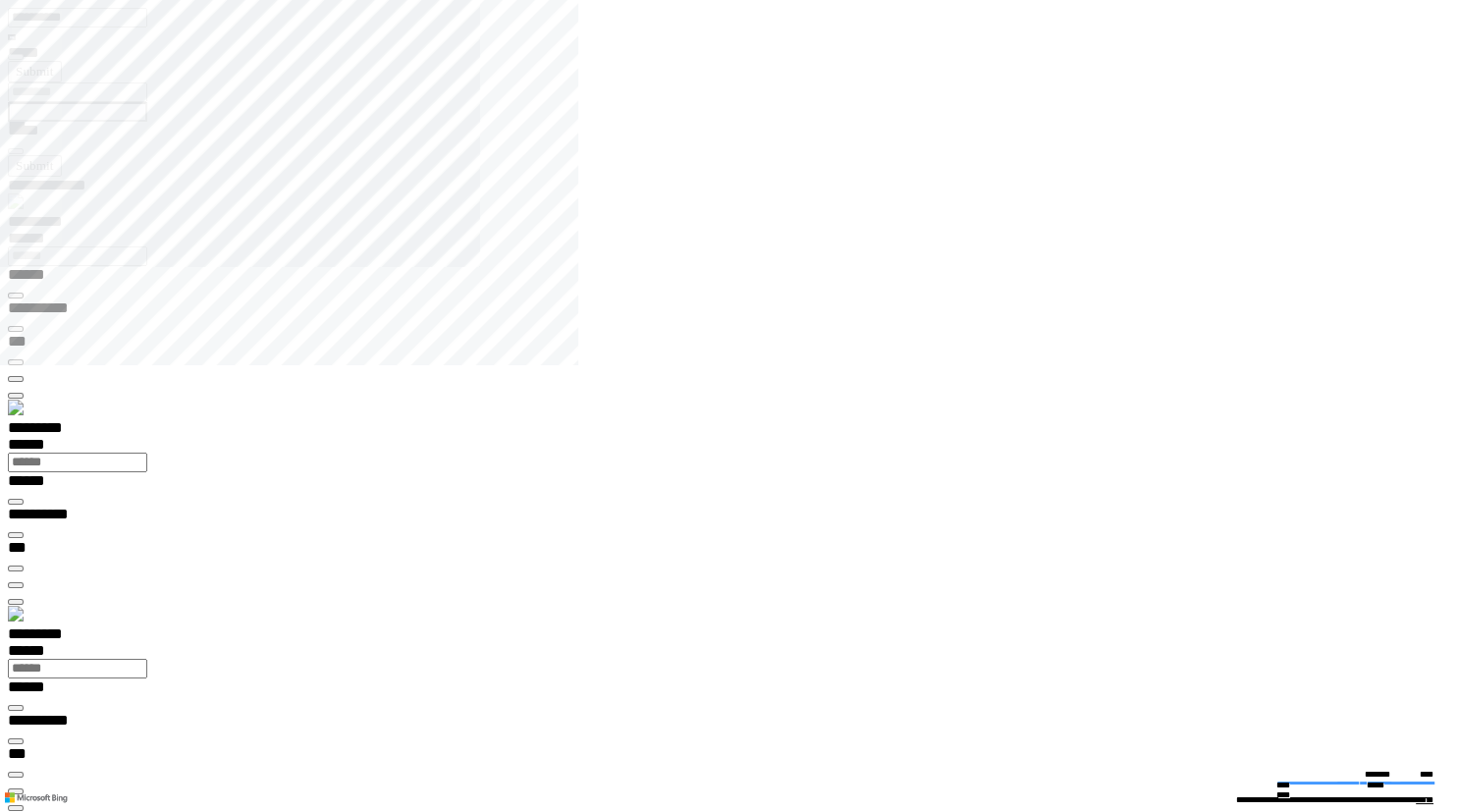 click at bounding box center [16, 13803] 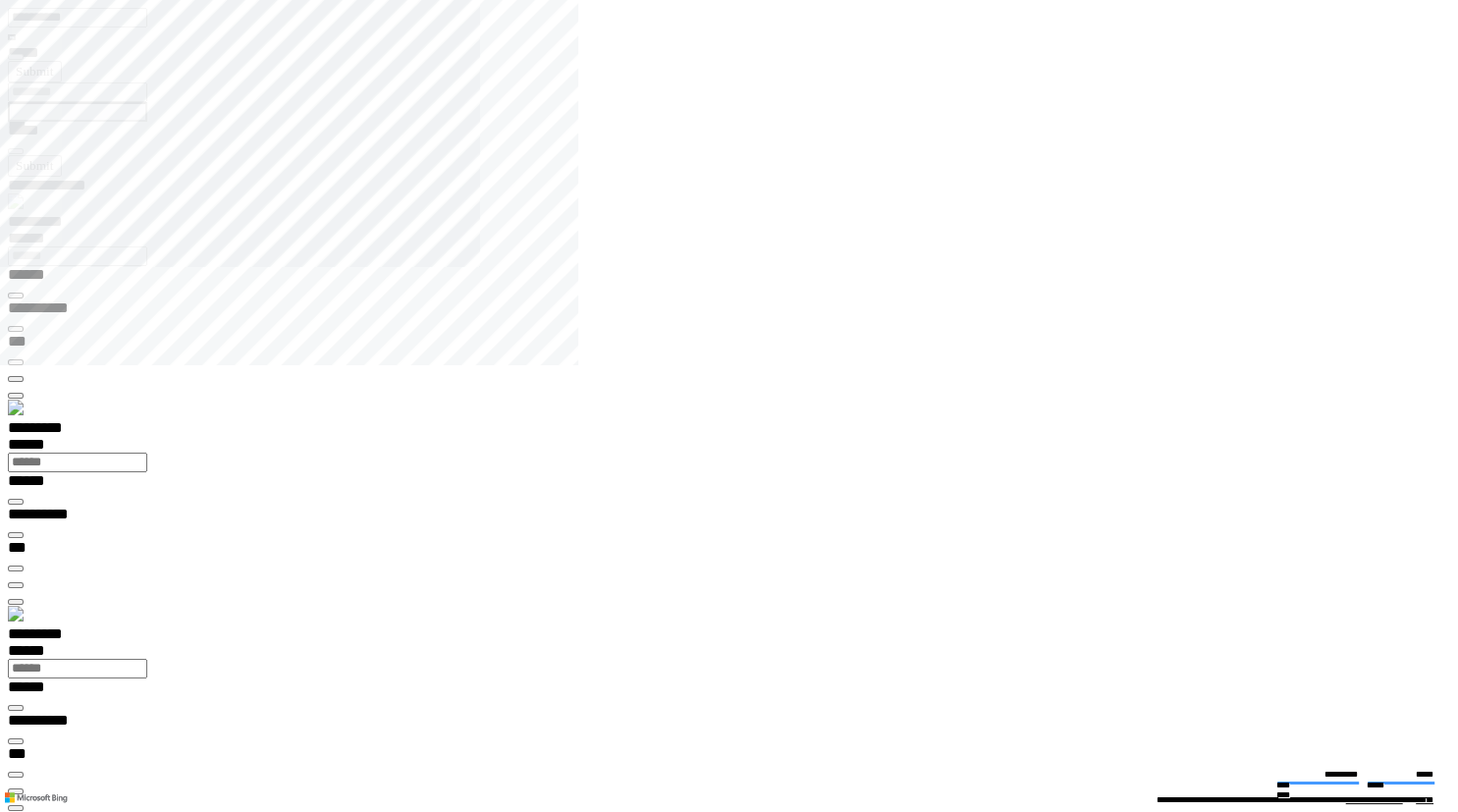click at bounding box center [16, 13803] 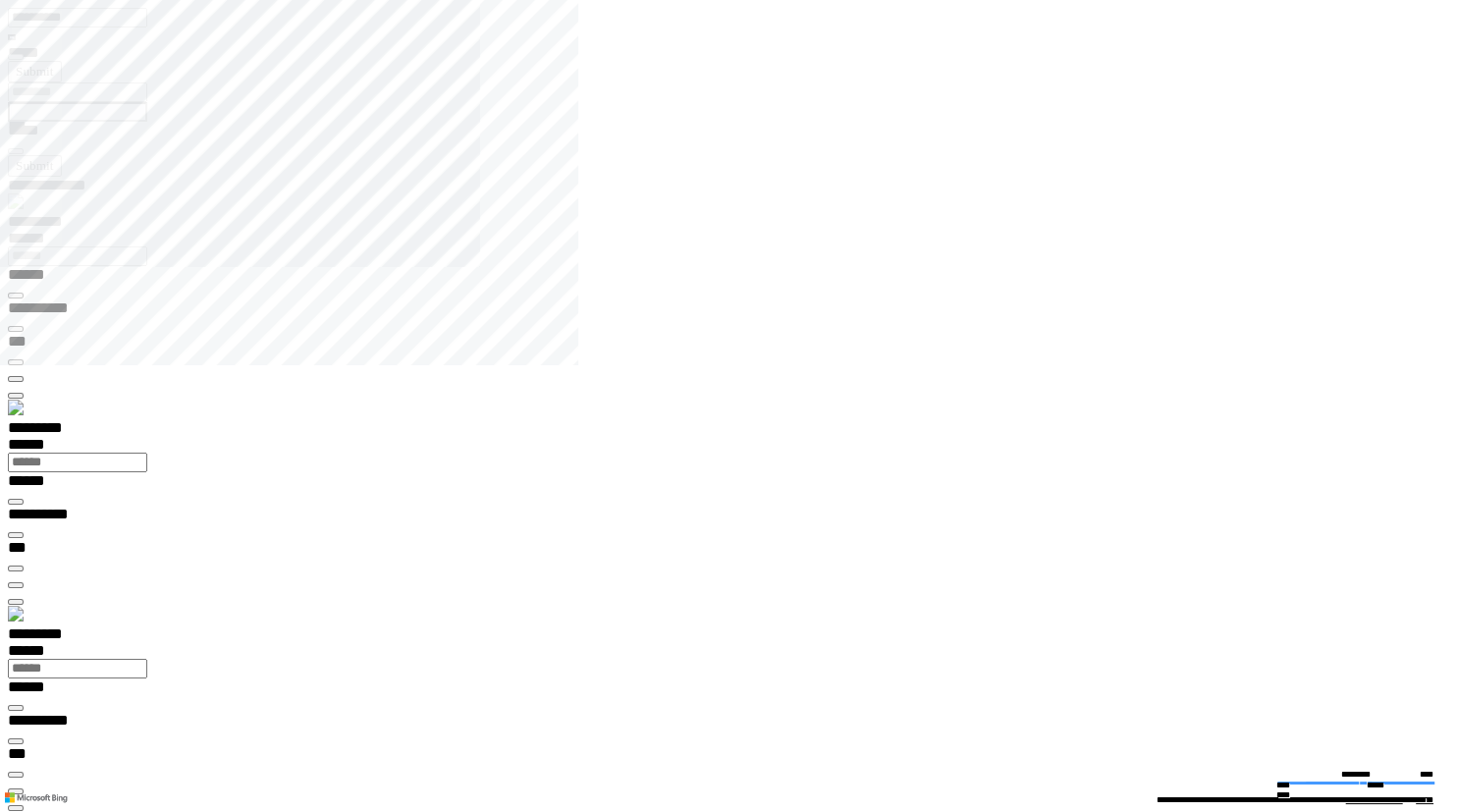 click at bounding box center (16, 13803) 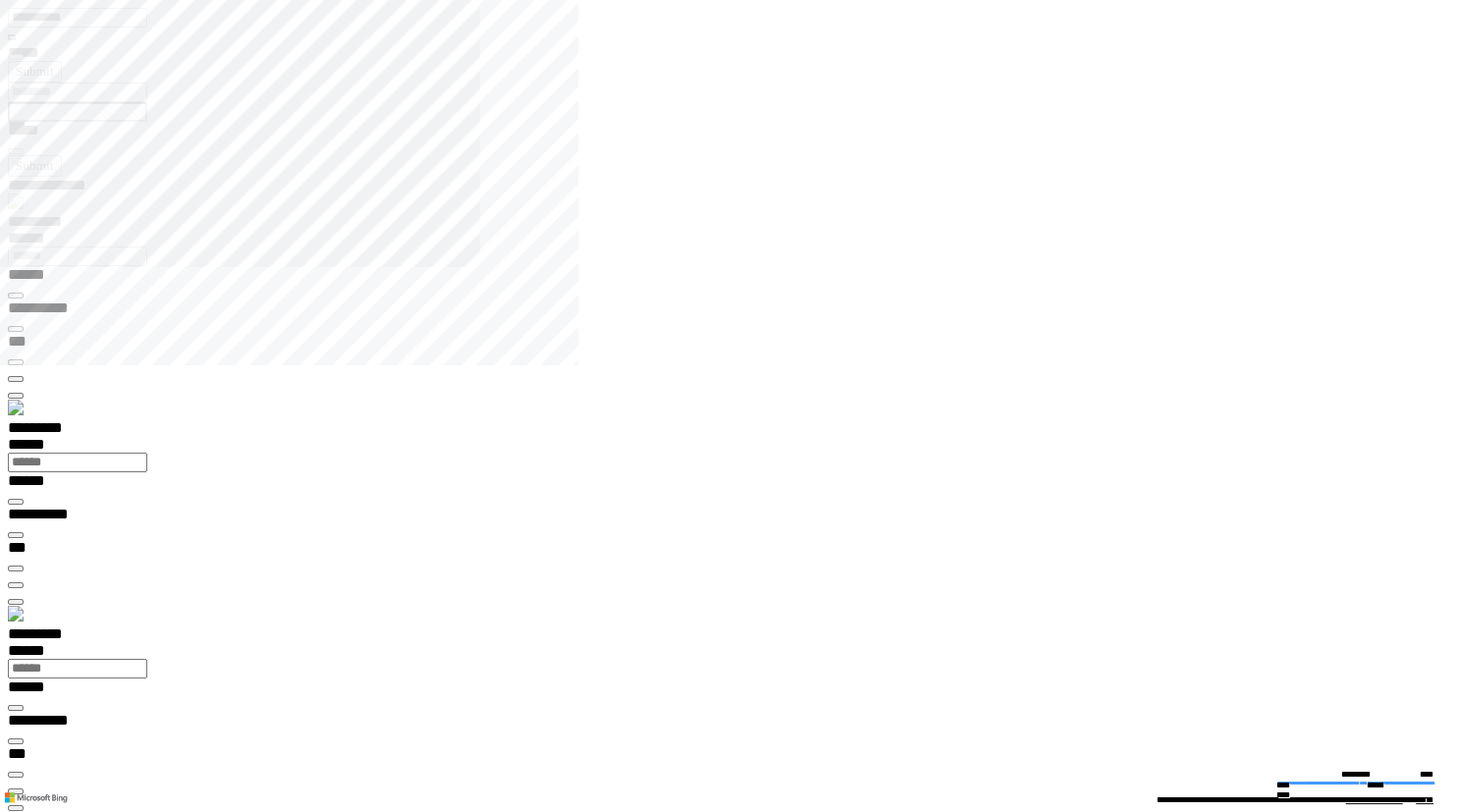 click at bounding box center [16, 13803] 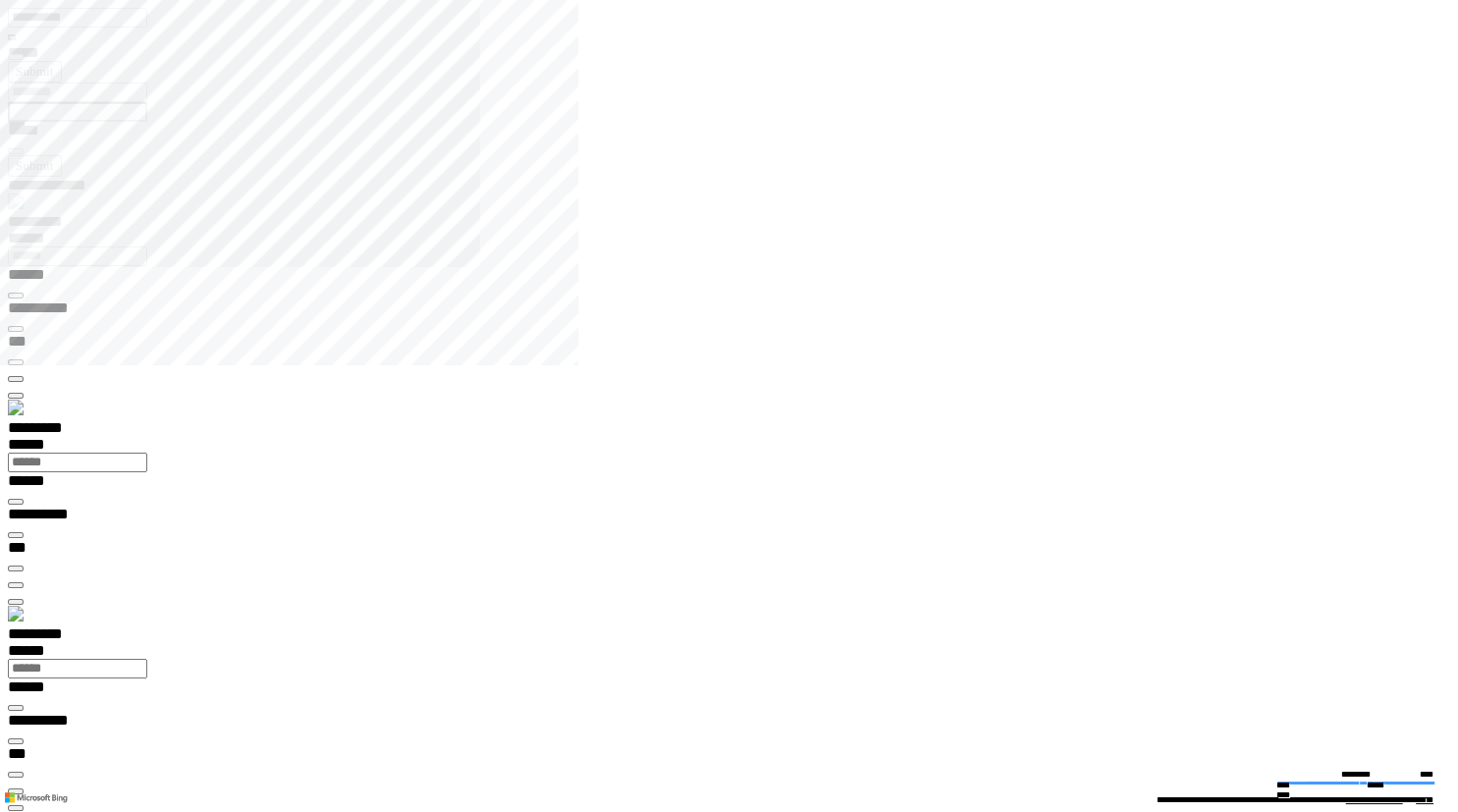click at bounding box center (16, 13803) 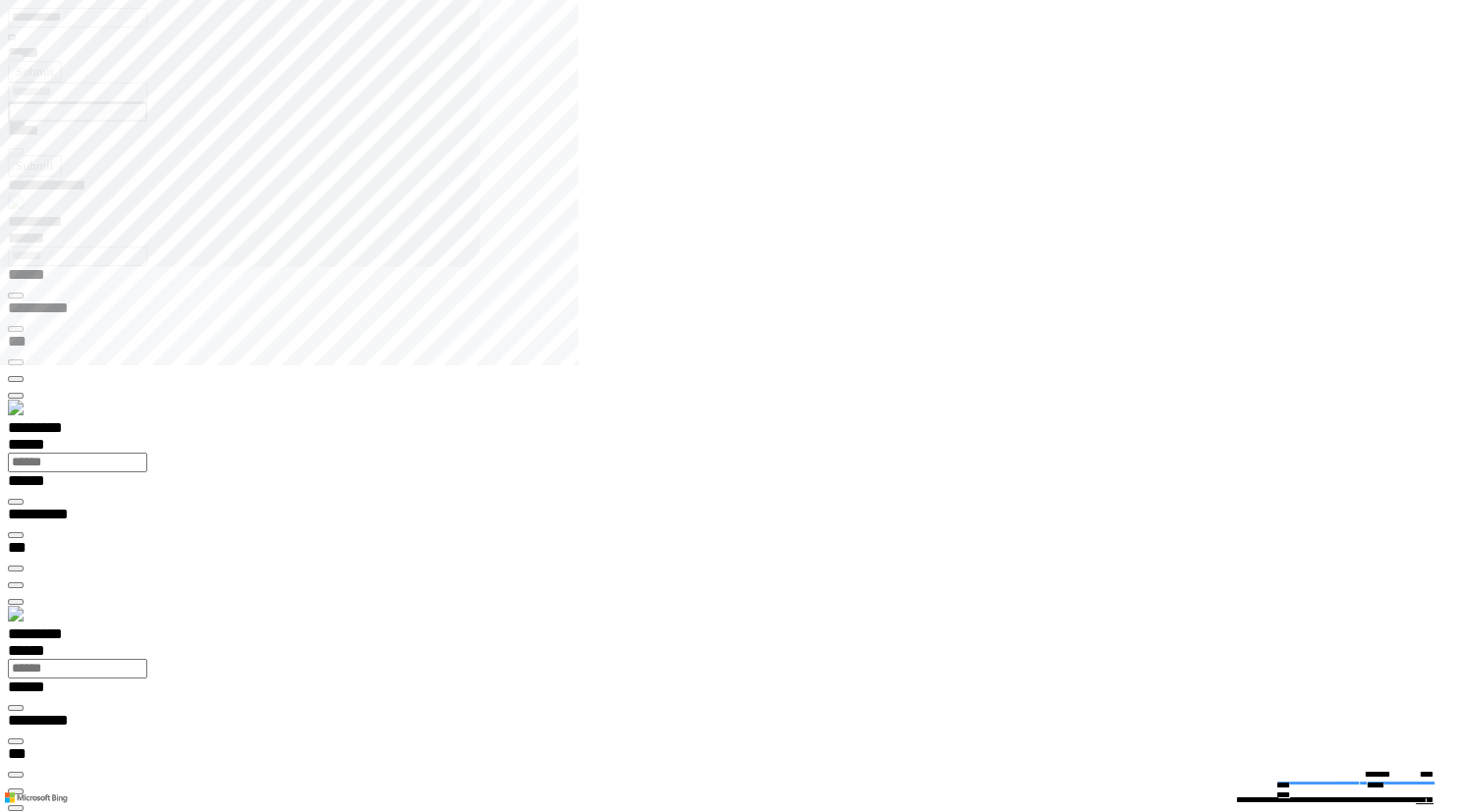click on "**********" at bounding box center [442, 14105] 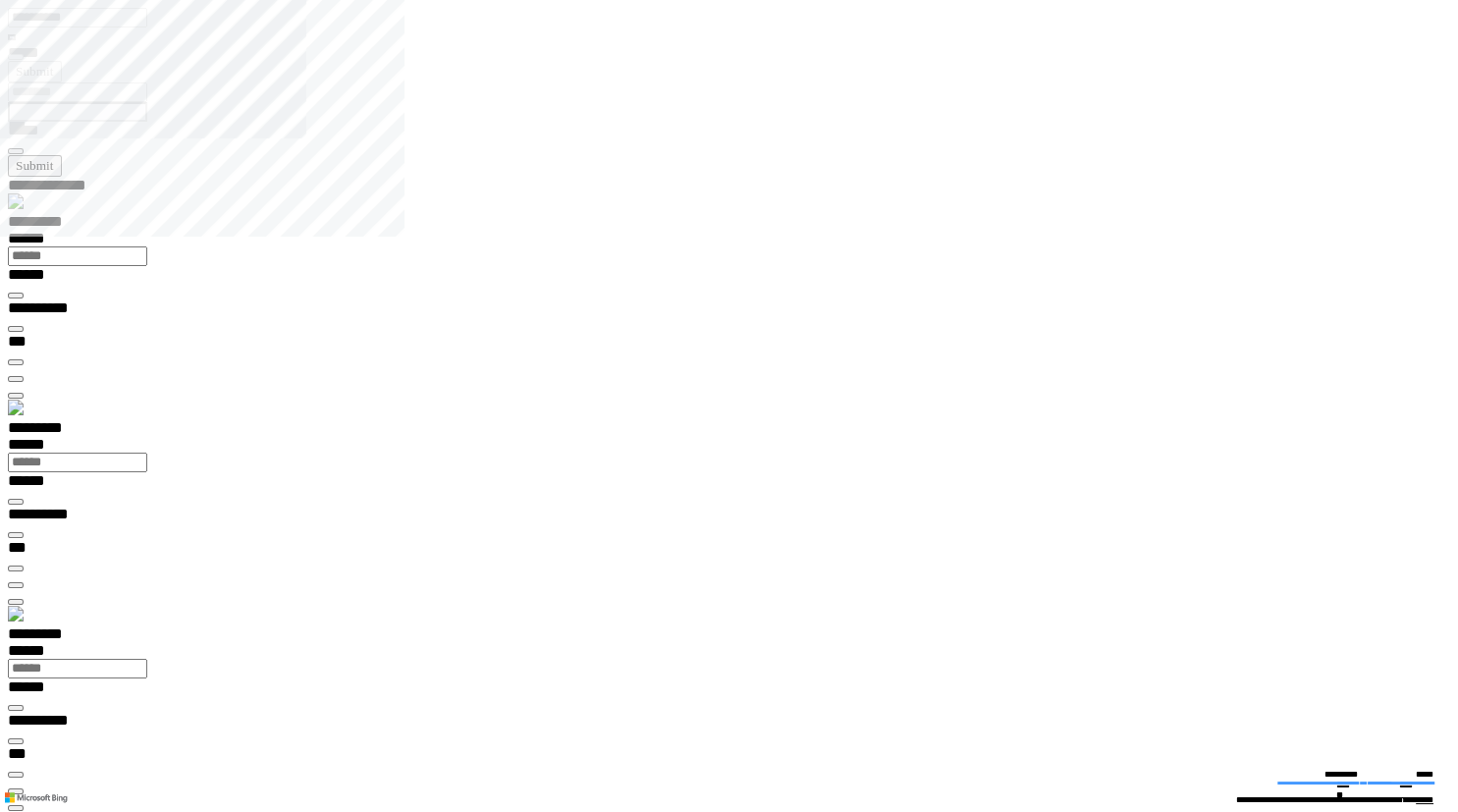 type on "**********" 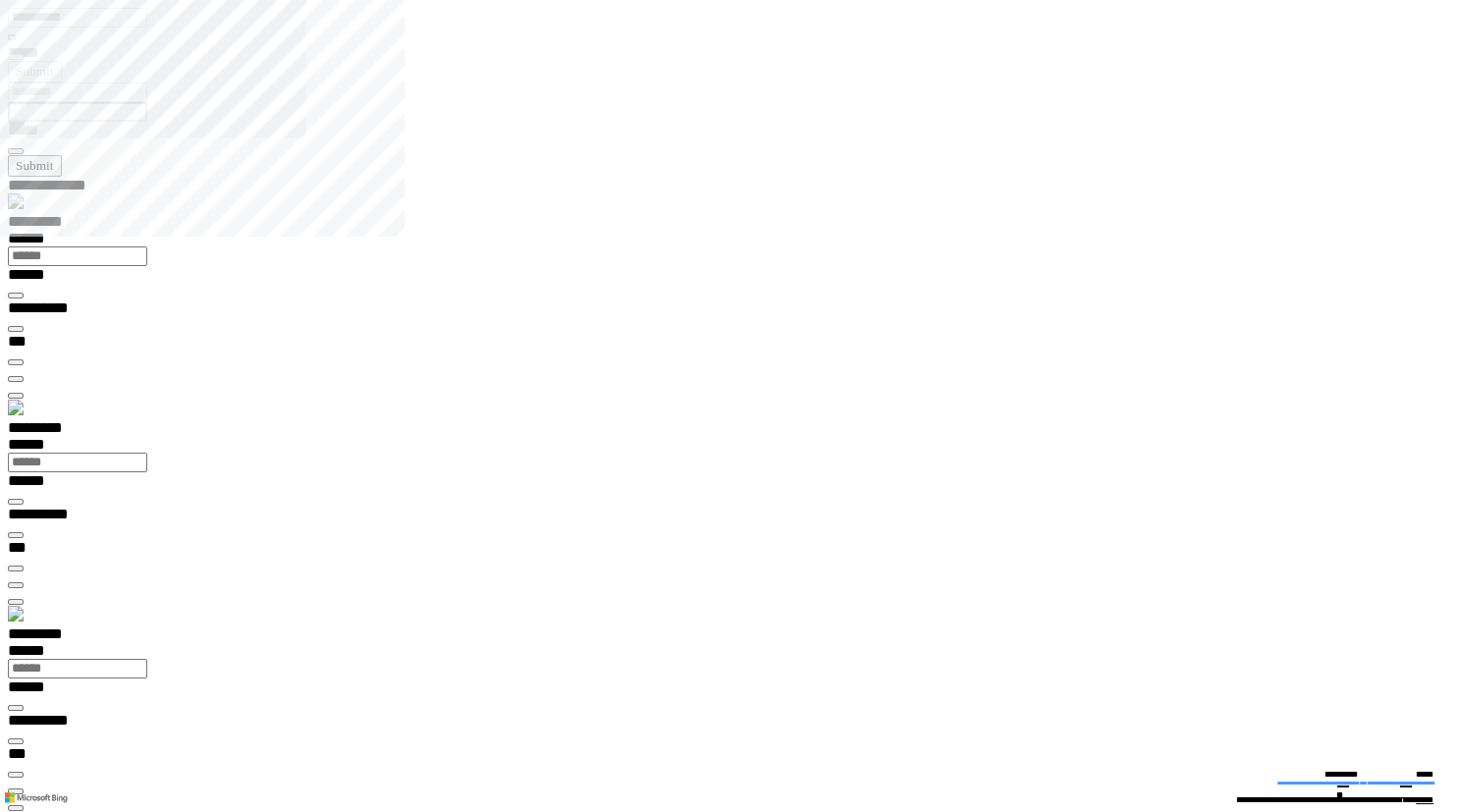 click on "**********" at bounding box center (38, 19834) 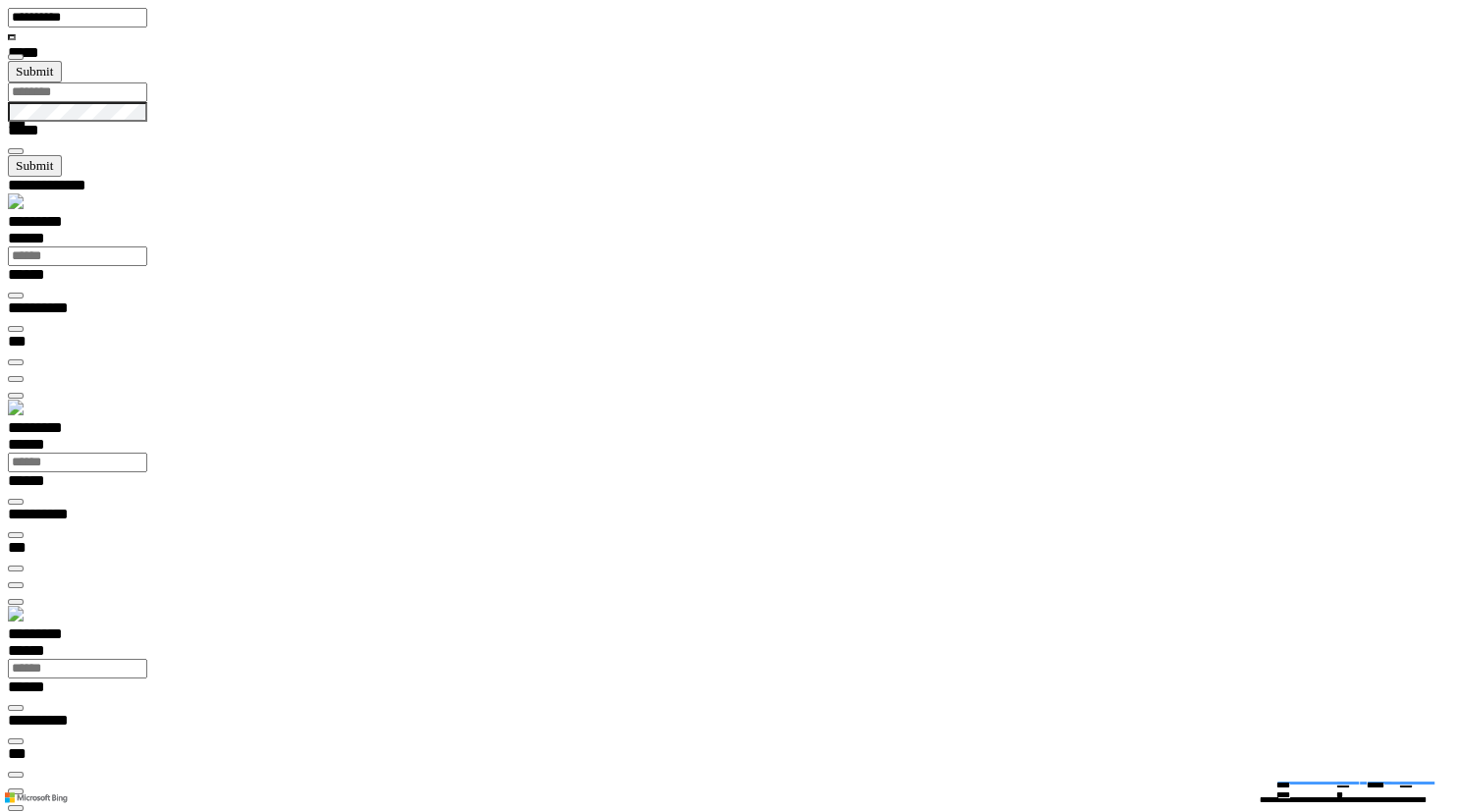 click at bounding box center (16, 15068) 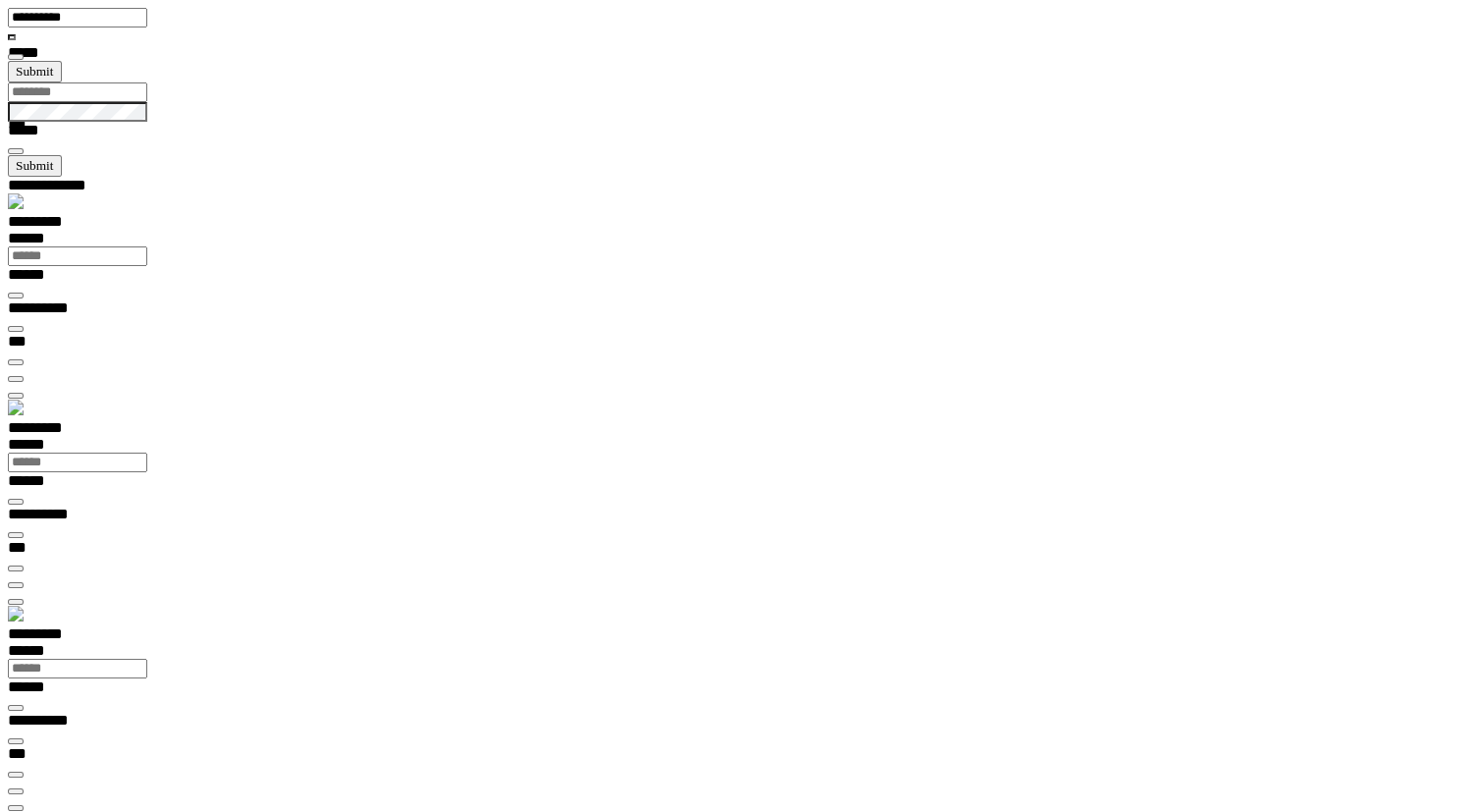 scroll, scrollTop: 97477, scrollLeft: 97985, axis: both 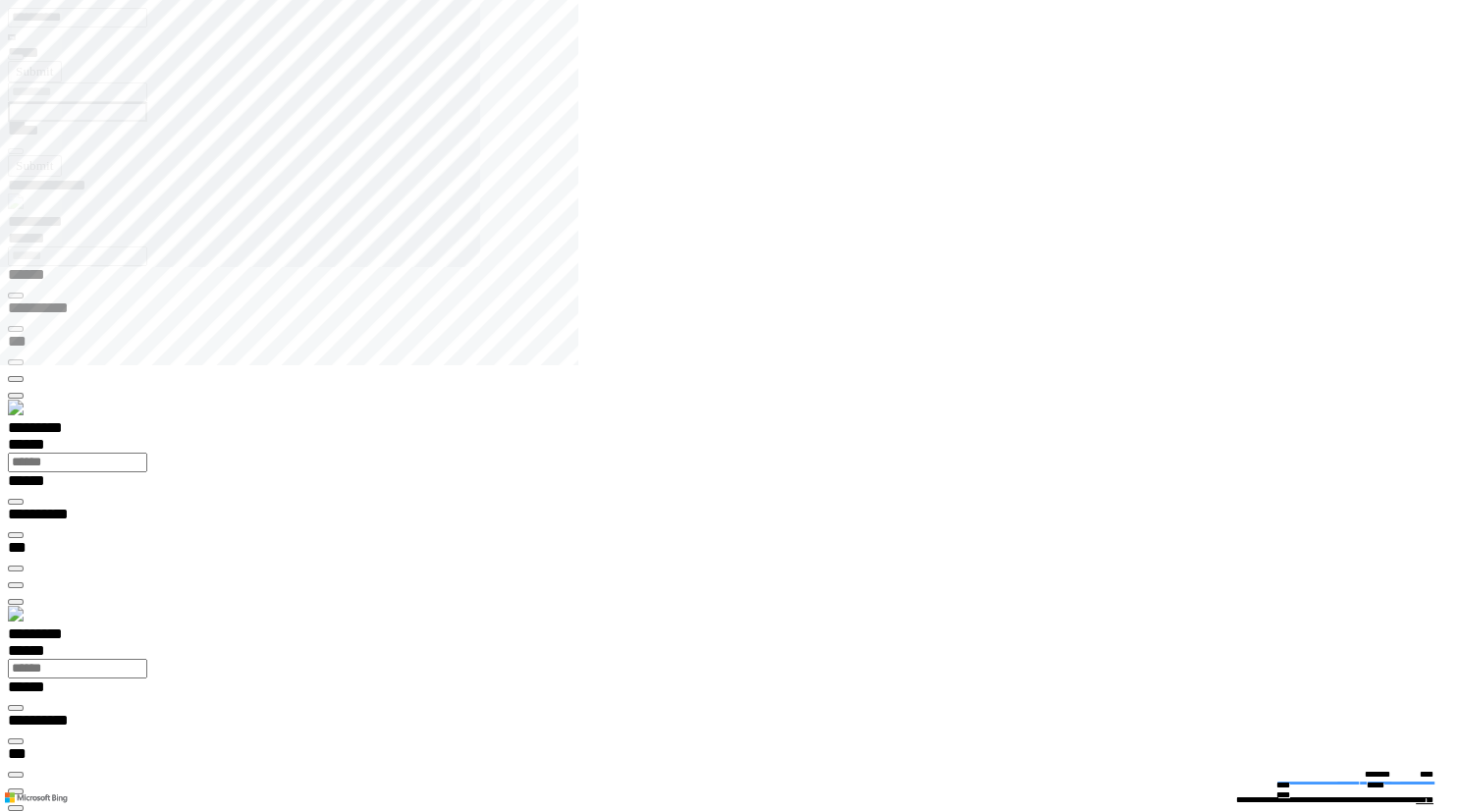 click on "**********" at bounding box center [442, 14230] 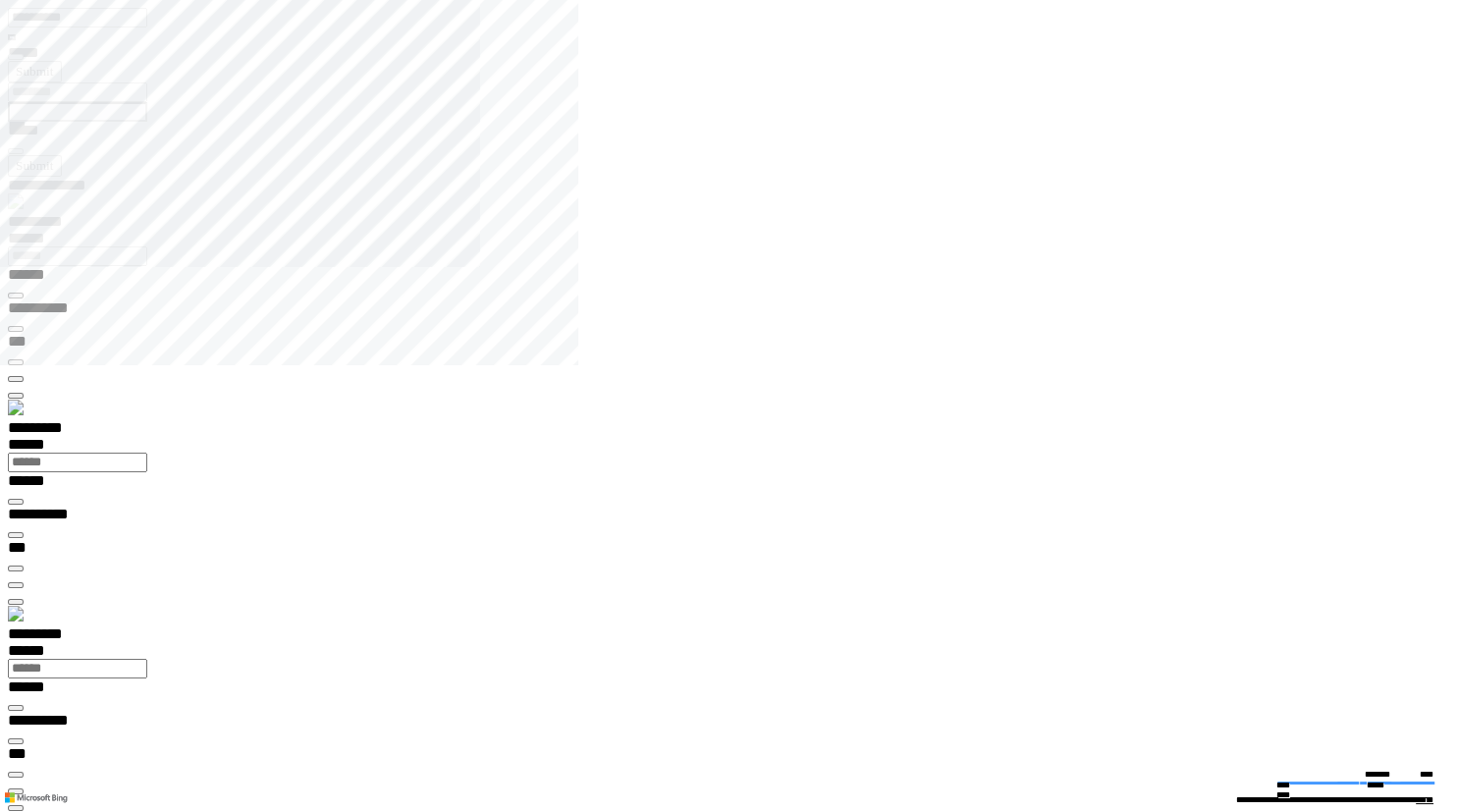 scroll, scrollTop: 22, scrollLeft: 78, axis: both 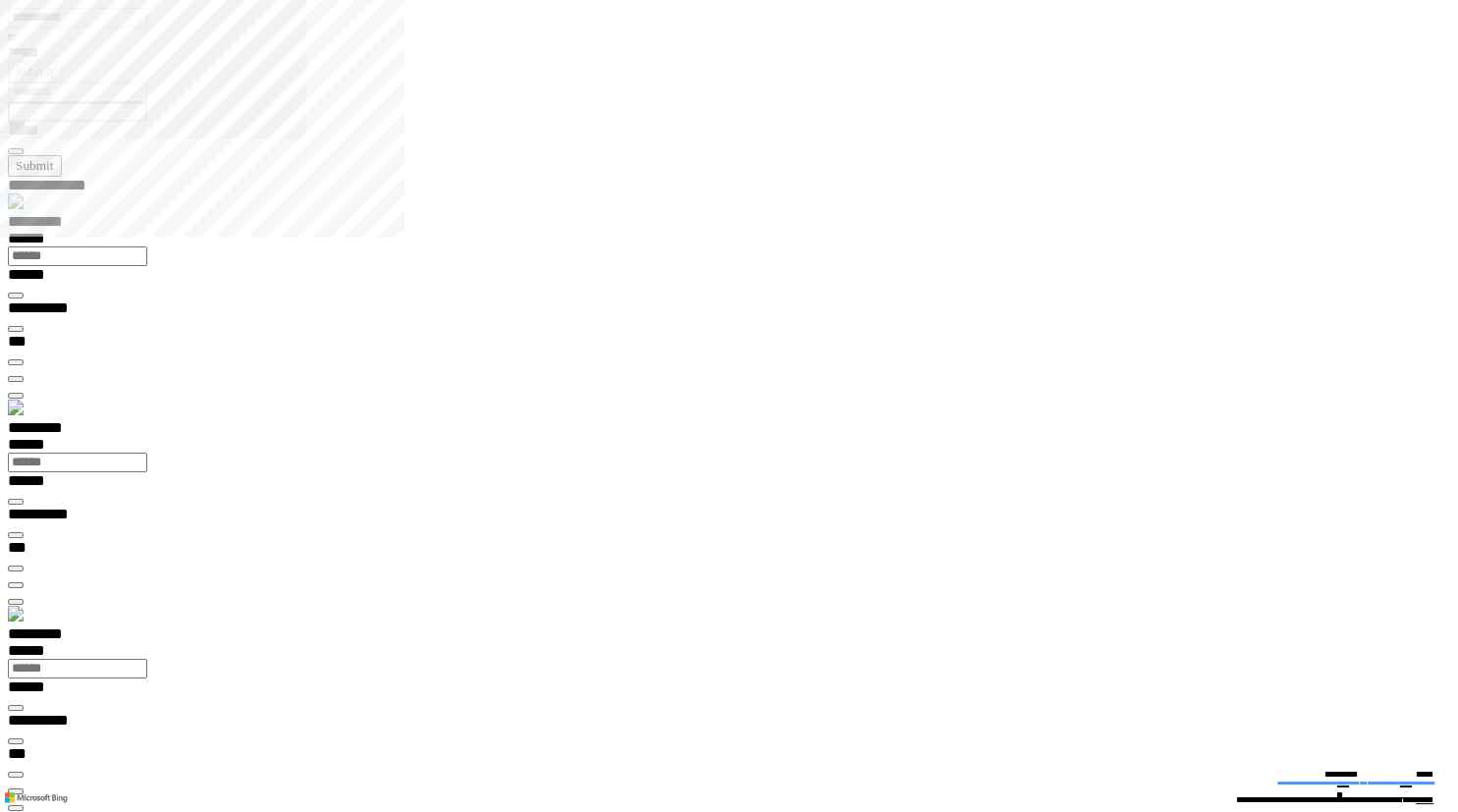 click at bounding box center [16, 18849] 